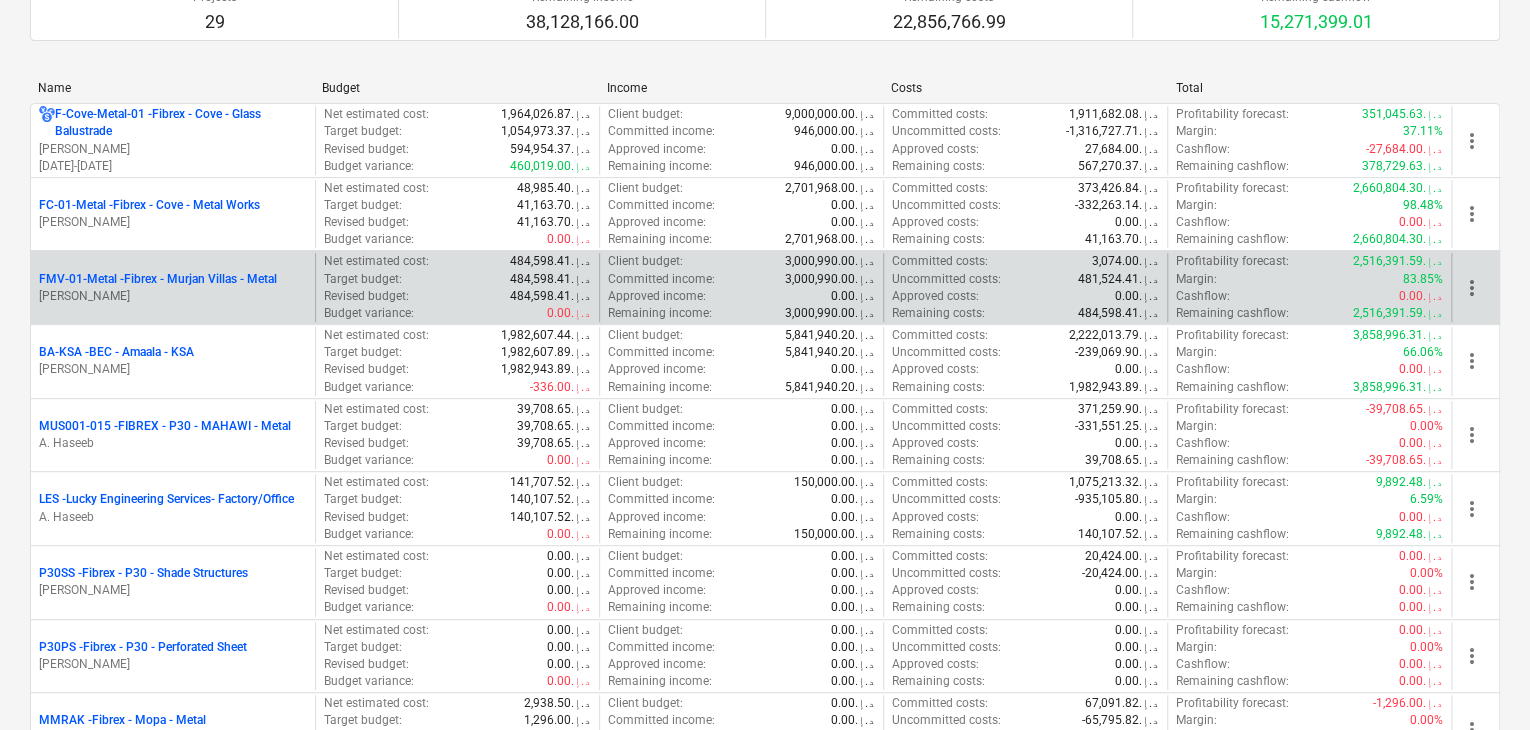scroll, scrollTop: 400, scrollLeft: 0, axis: vertical 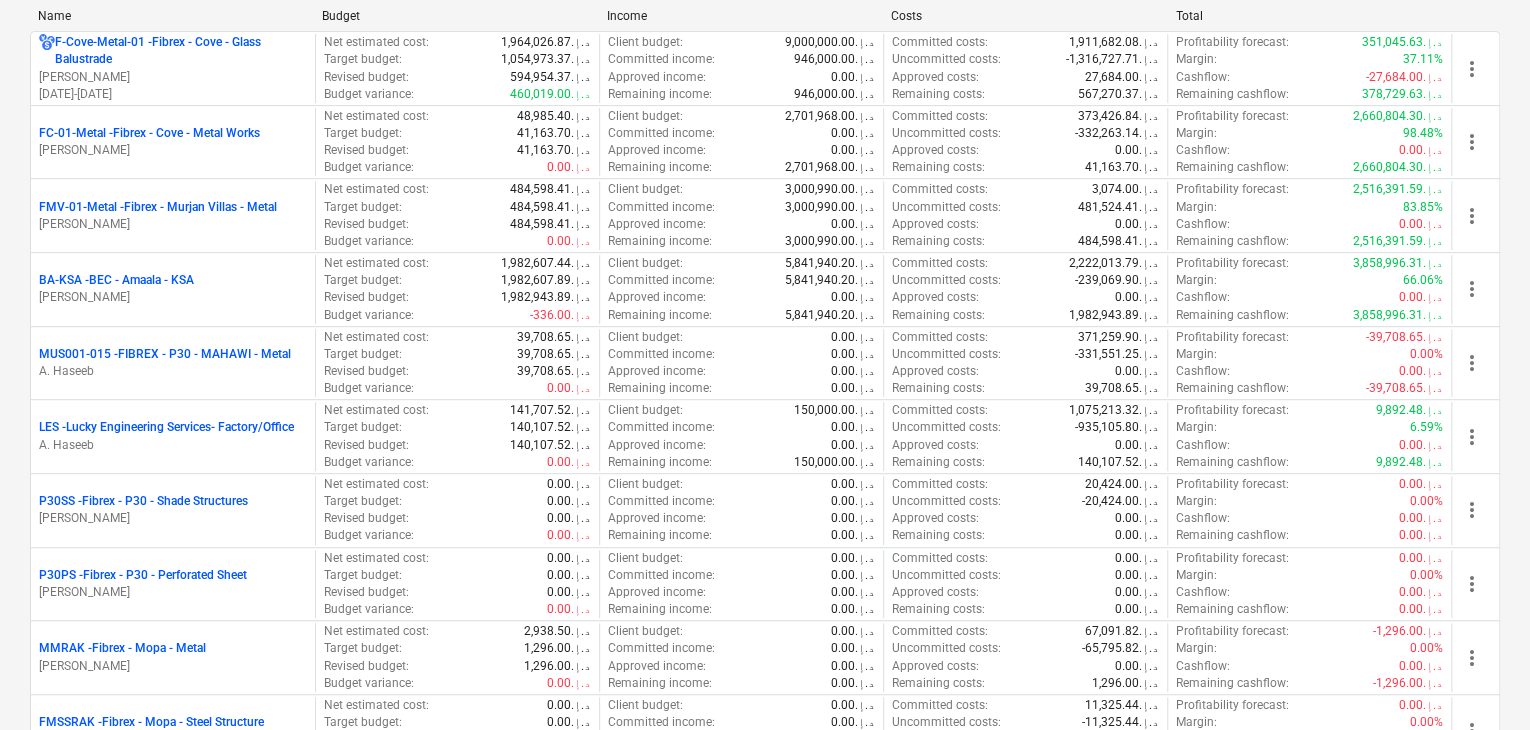 click on "A. Haseeb" at bounding box center [173, 445] 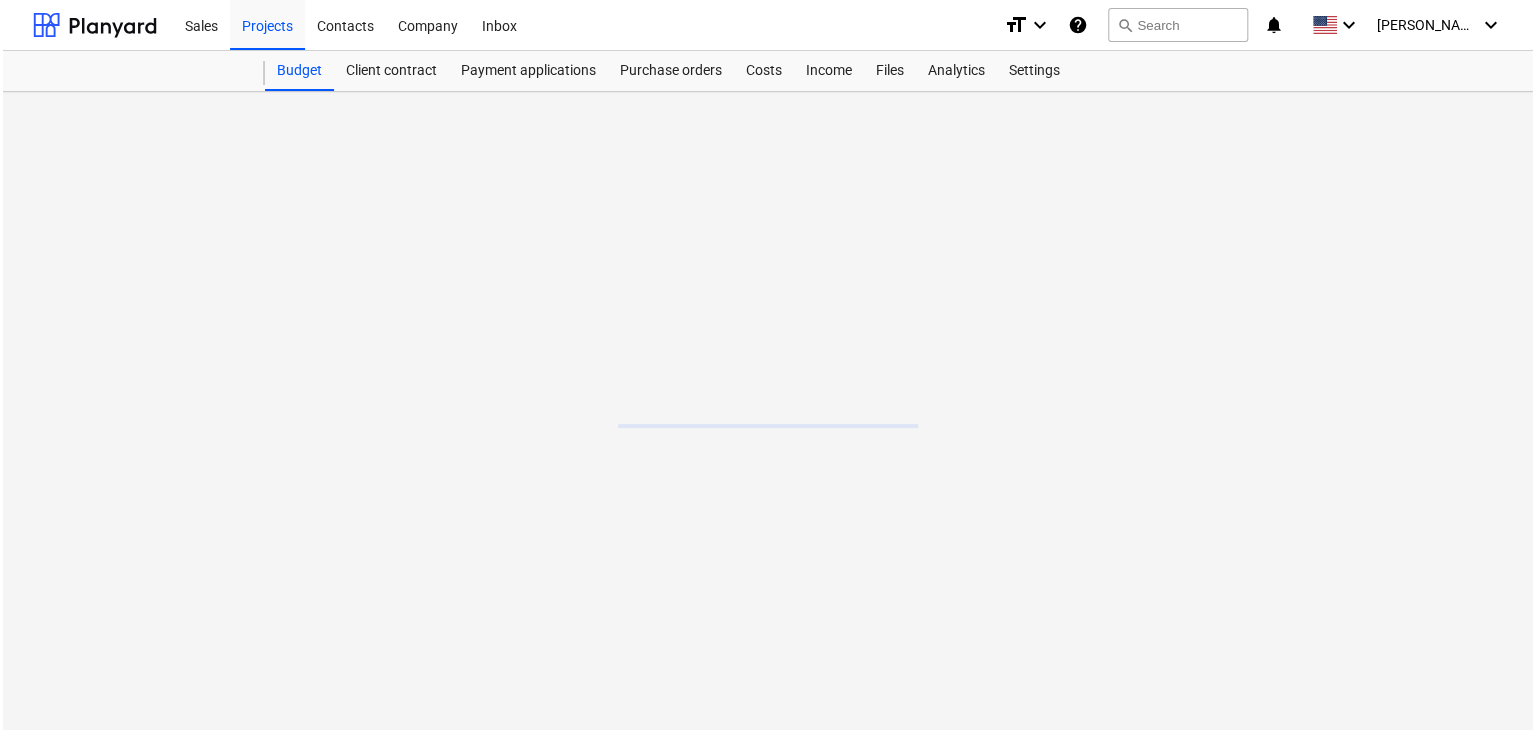 scroll, scrollTop: 0, scrollLeft: 0, axis: both 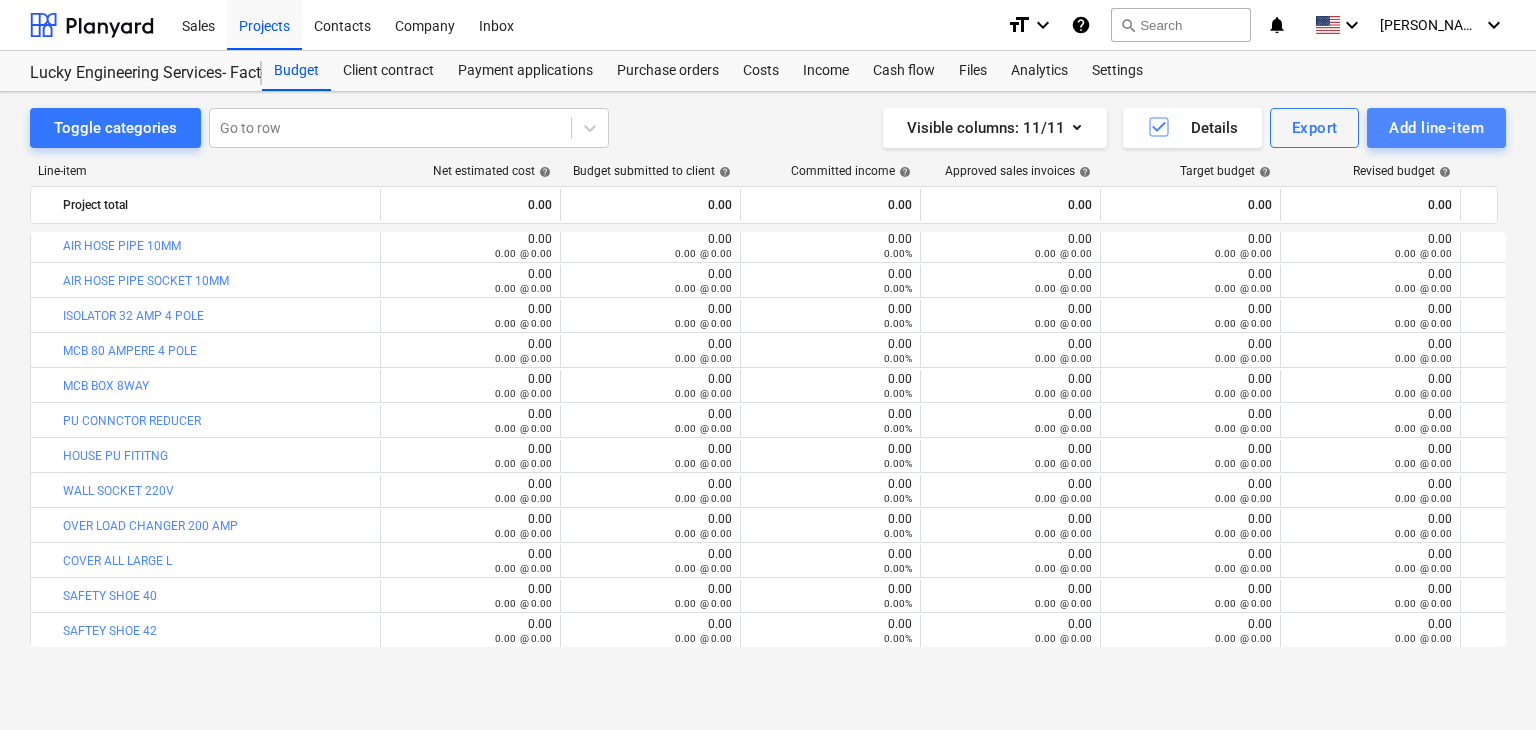 click on "Add line-item" at bounding box center [1436, 128] 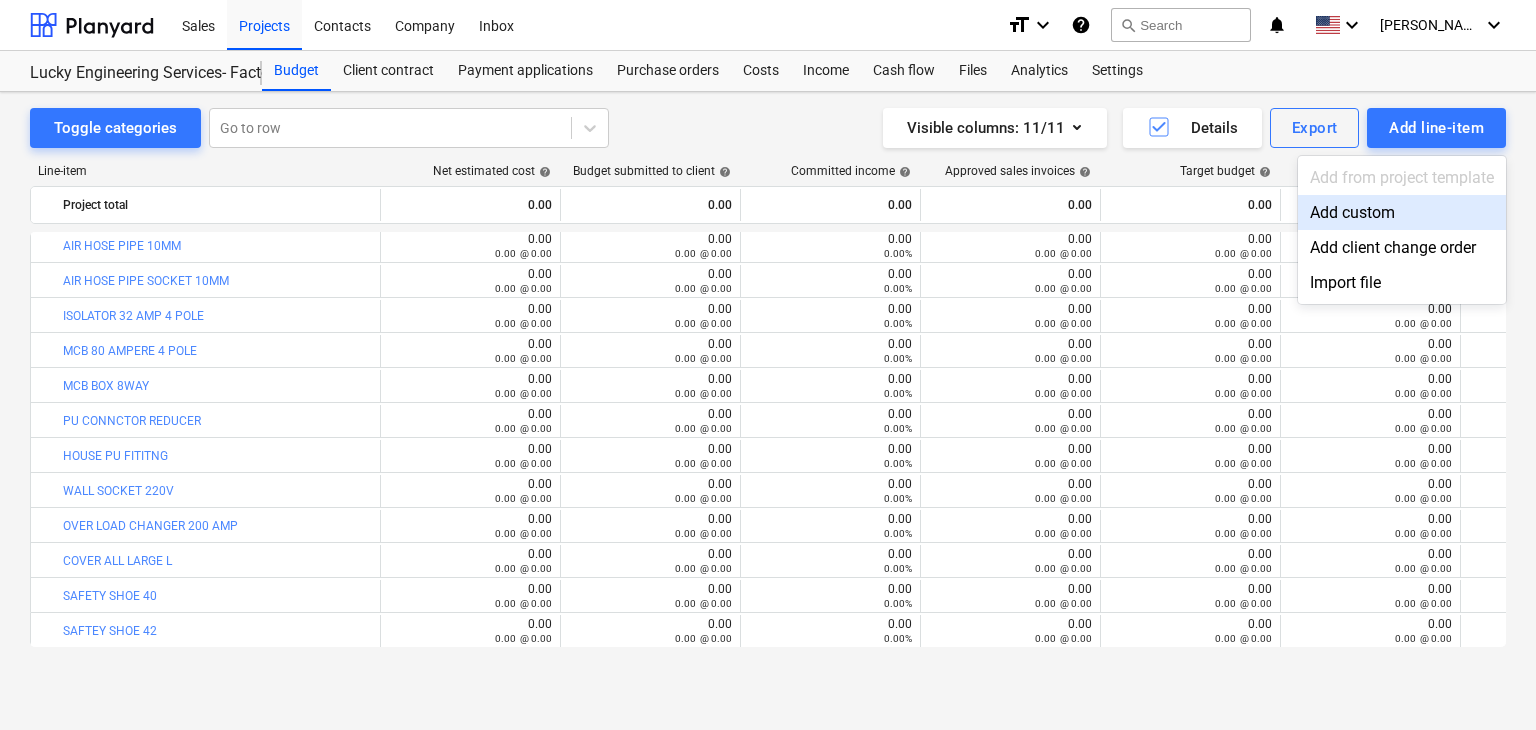 click on "Add custom" at bounding box center [1402, 212] 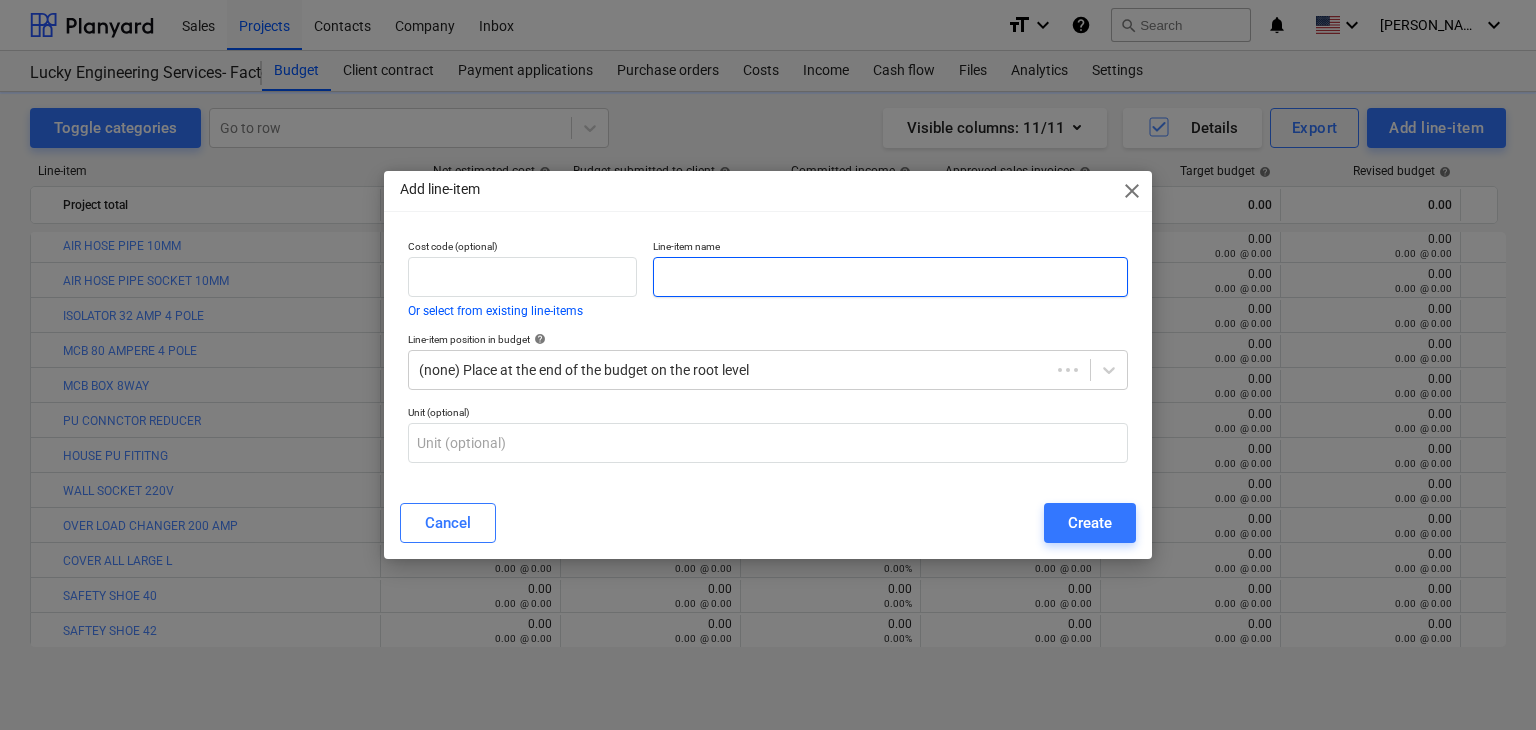 click at bounding box center [890, 277] 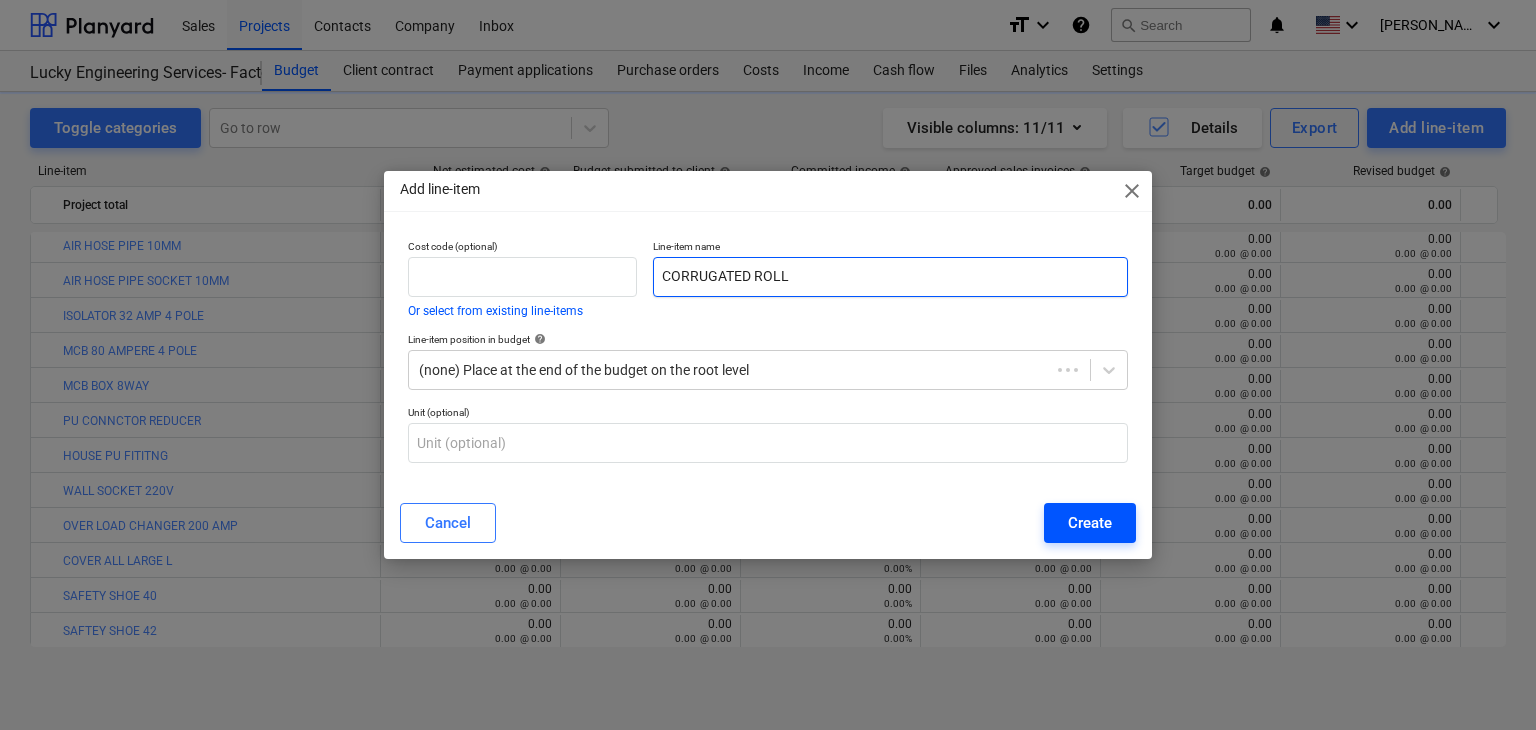 type on "CORRUGATED ROLL" 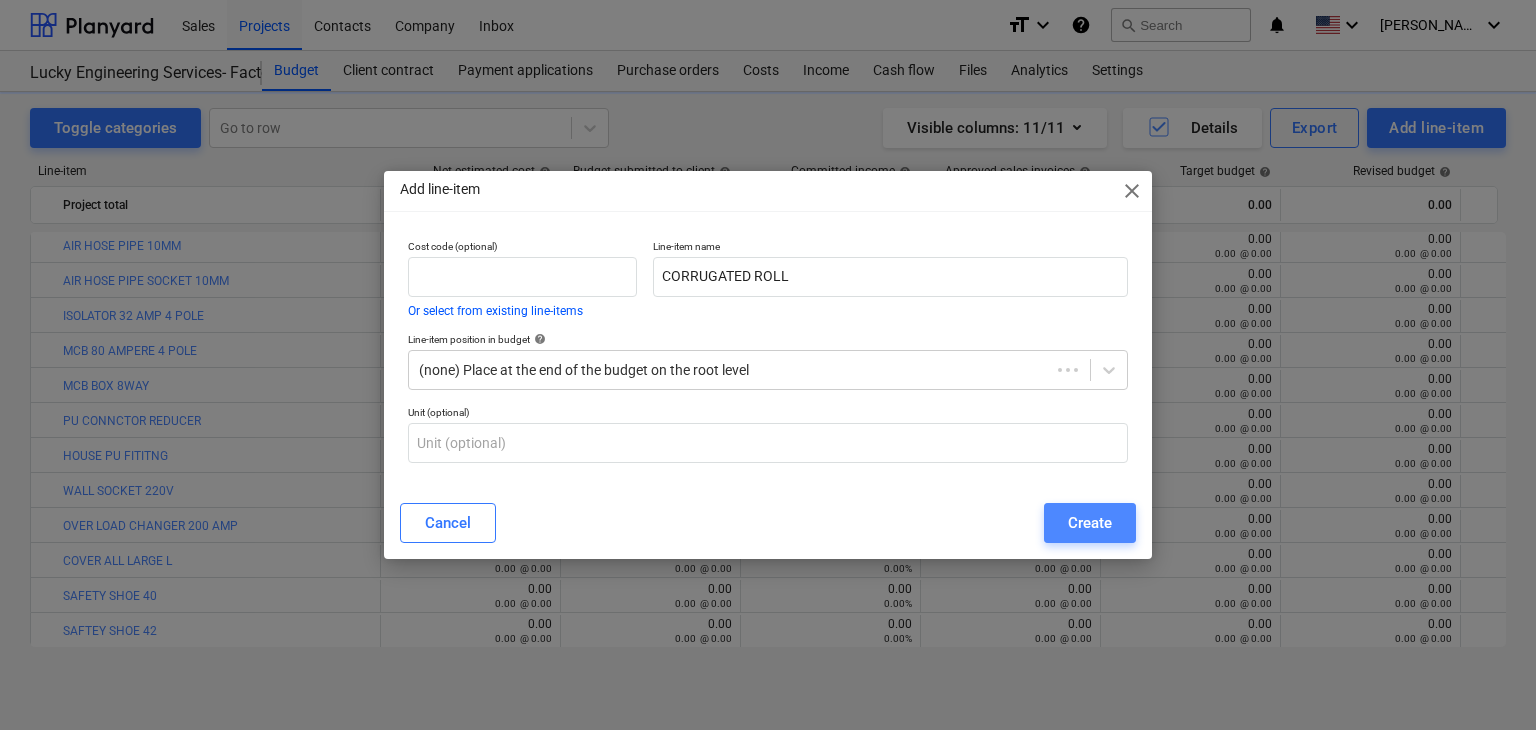 click on "Create" at bounding box center (1090, 523) 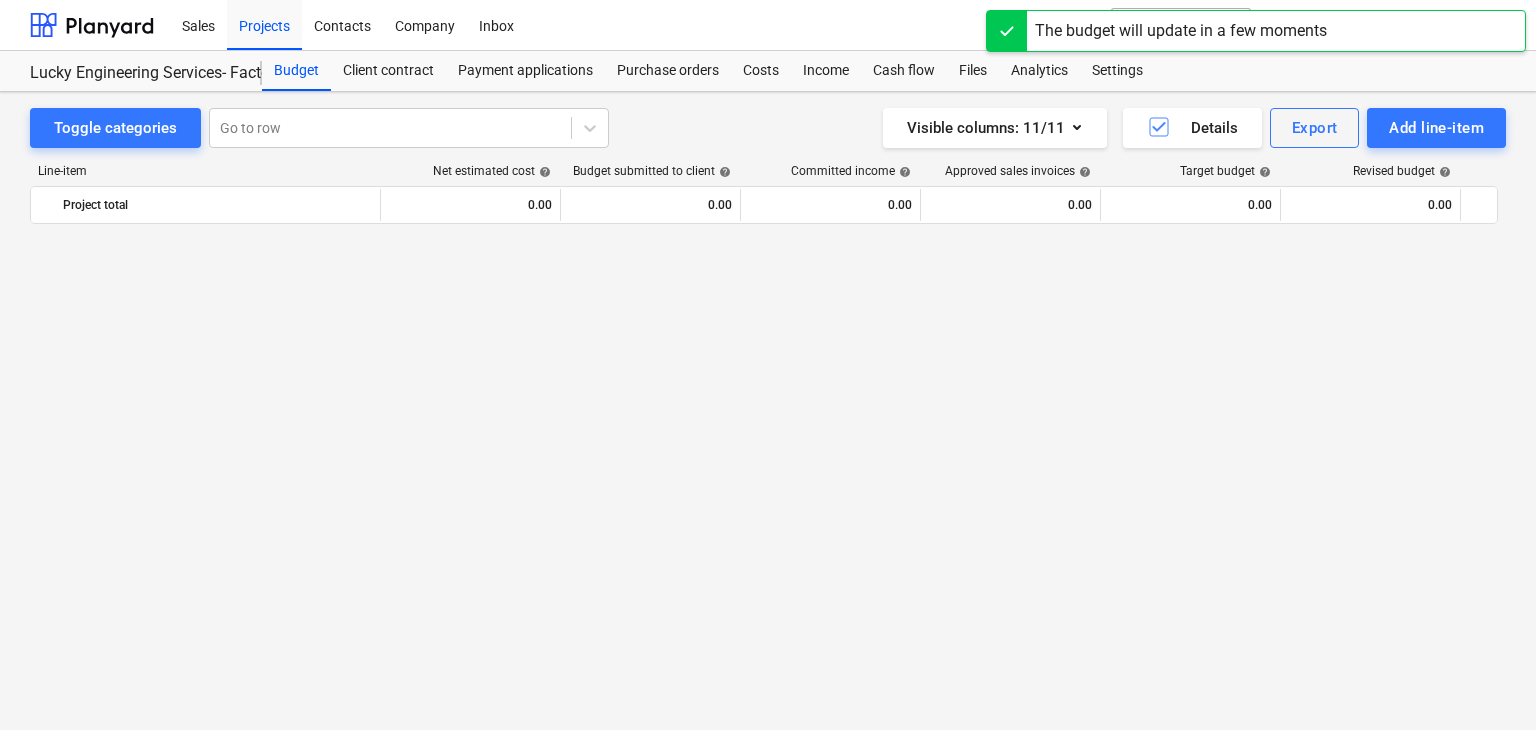 scroll, scrollTop: 42320, scrollLeft: 0, axis: vertical 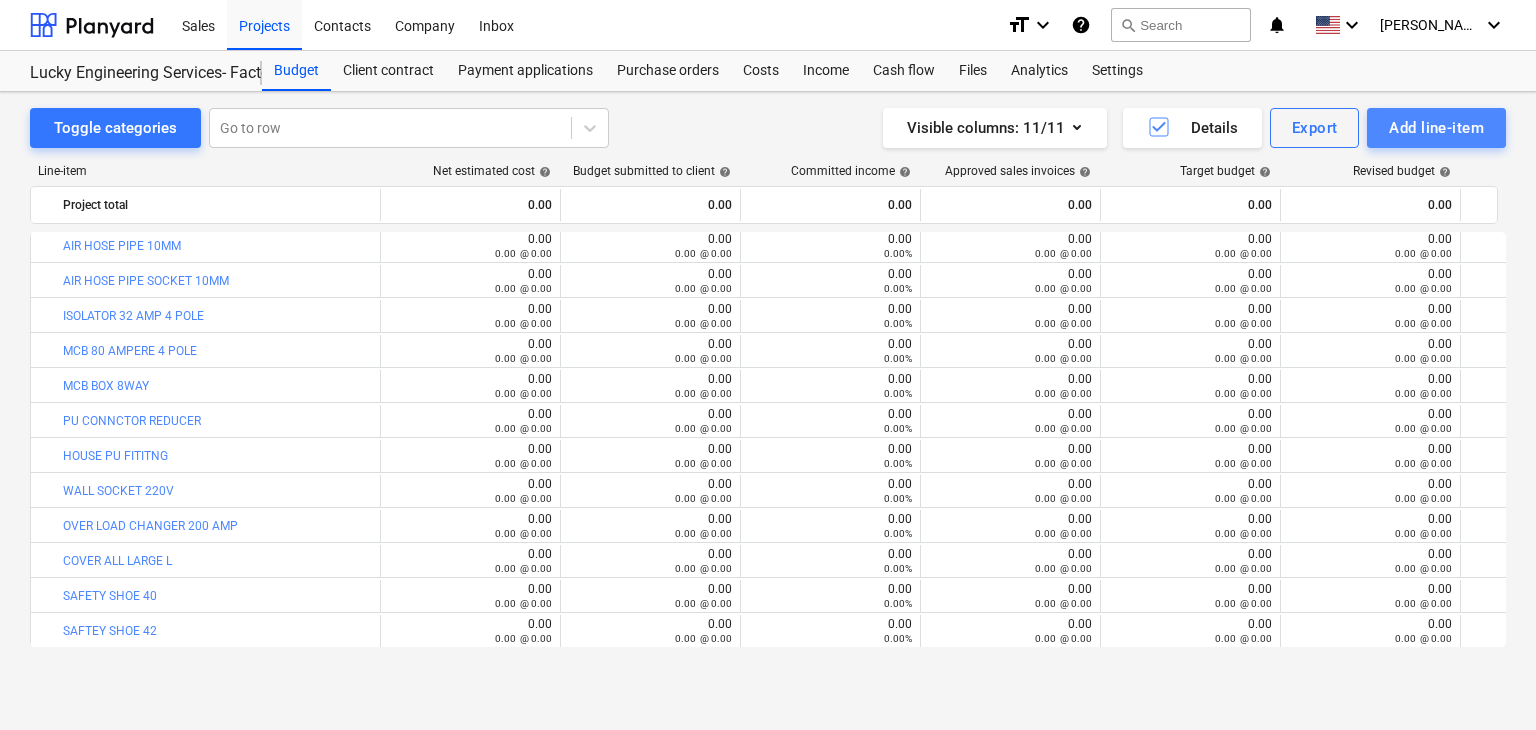click on "Add line-item" at bounding box center [1436, 128] 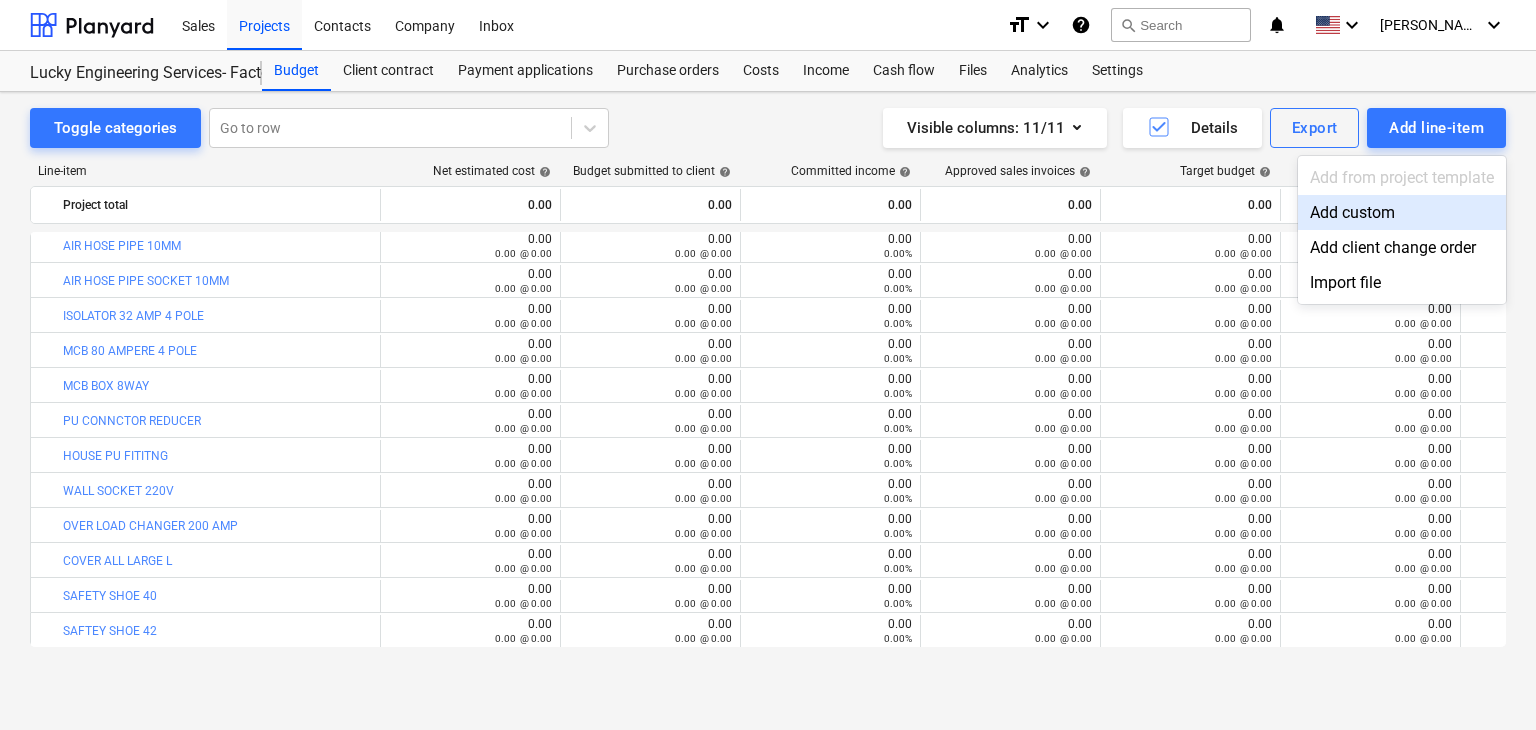click on "Add custom" at bounding box center [1402, 212] 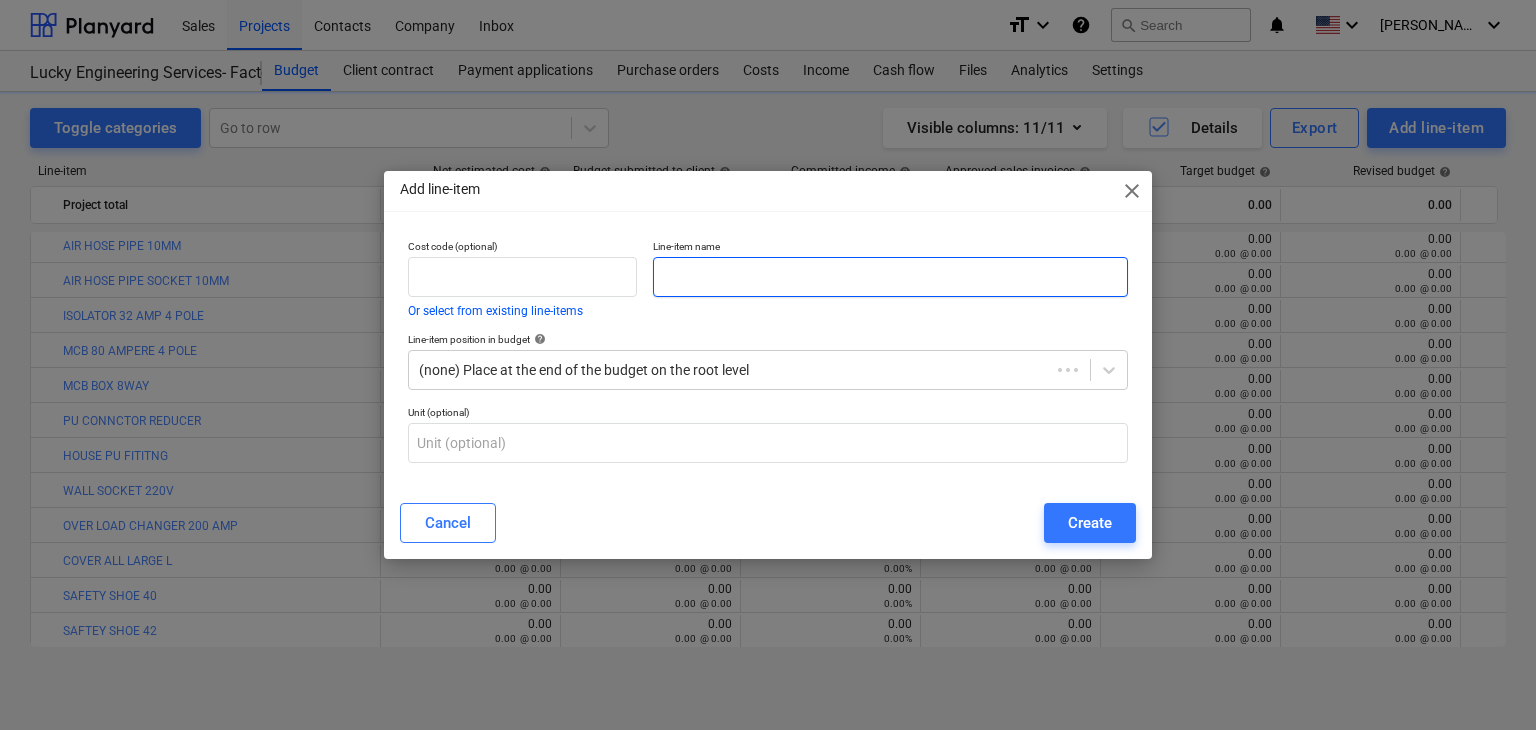 click at bounding box center [890, 277] 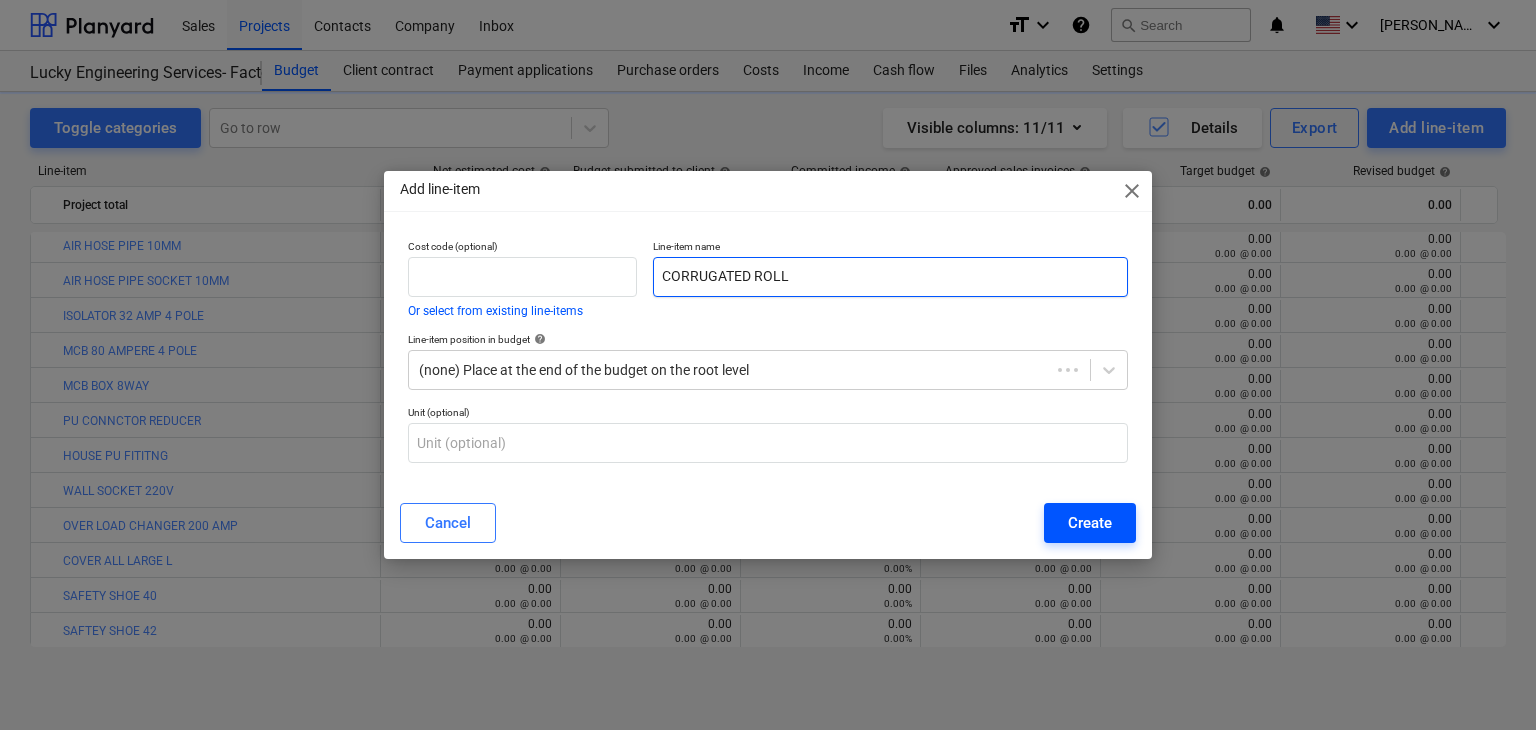 type on "CORRUGATED ROLL" 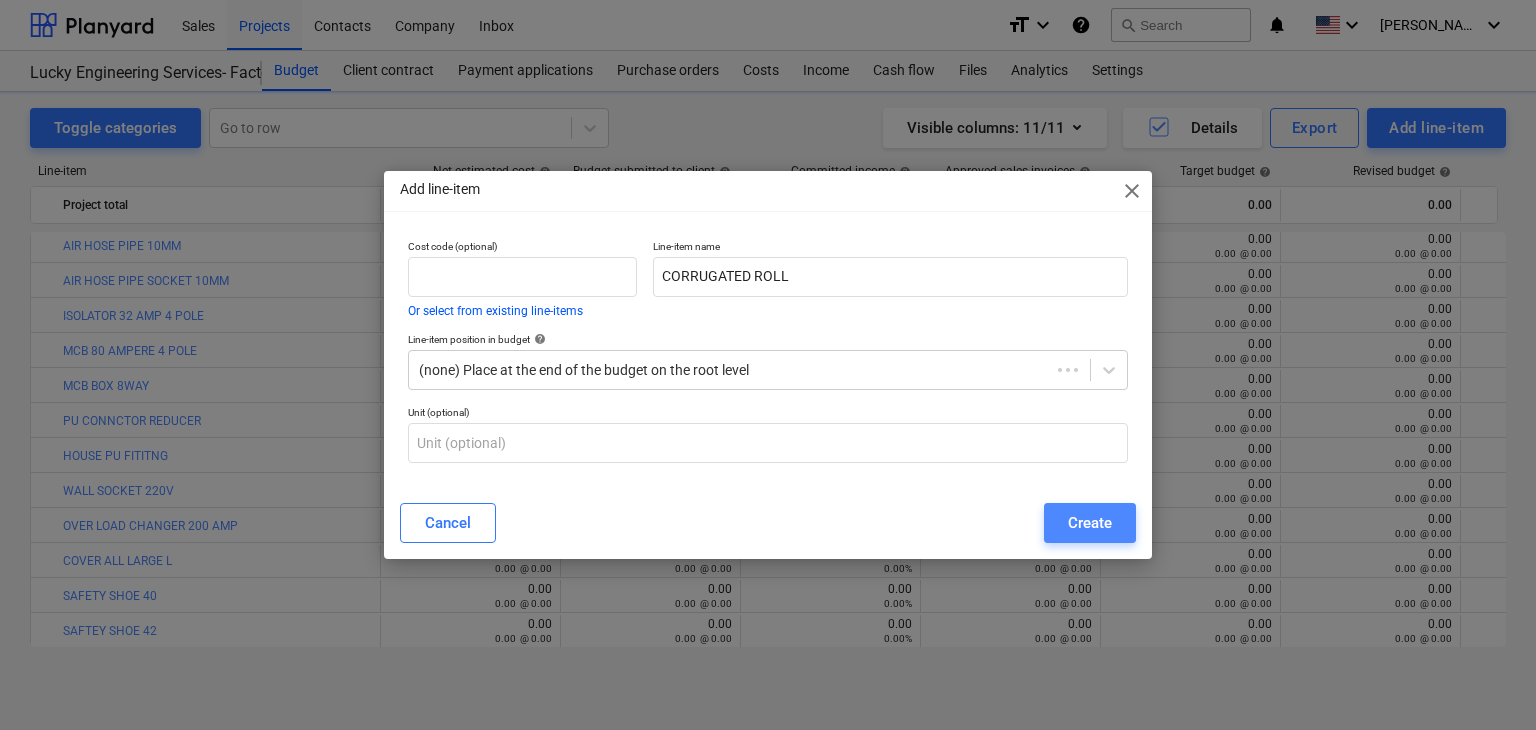 click on "Create" at bounding box center [1090, 523] 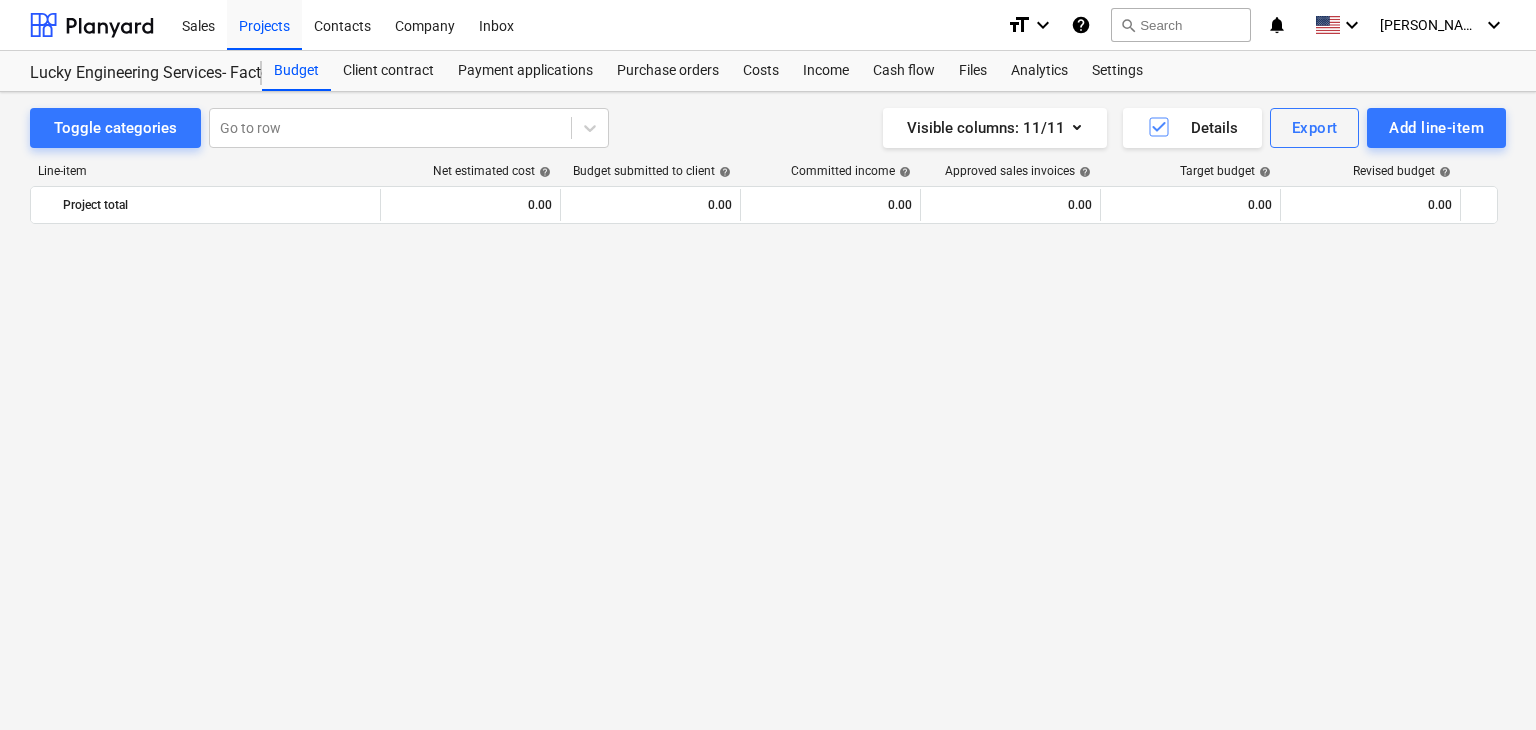 scroll, scrollTop: 42320, scrollLeft: 0, axis: vertical 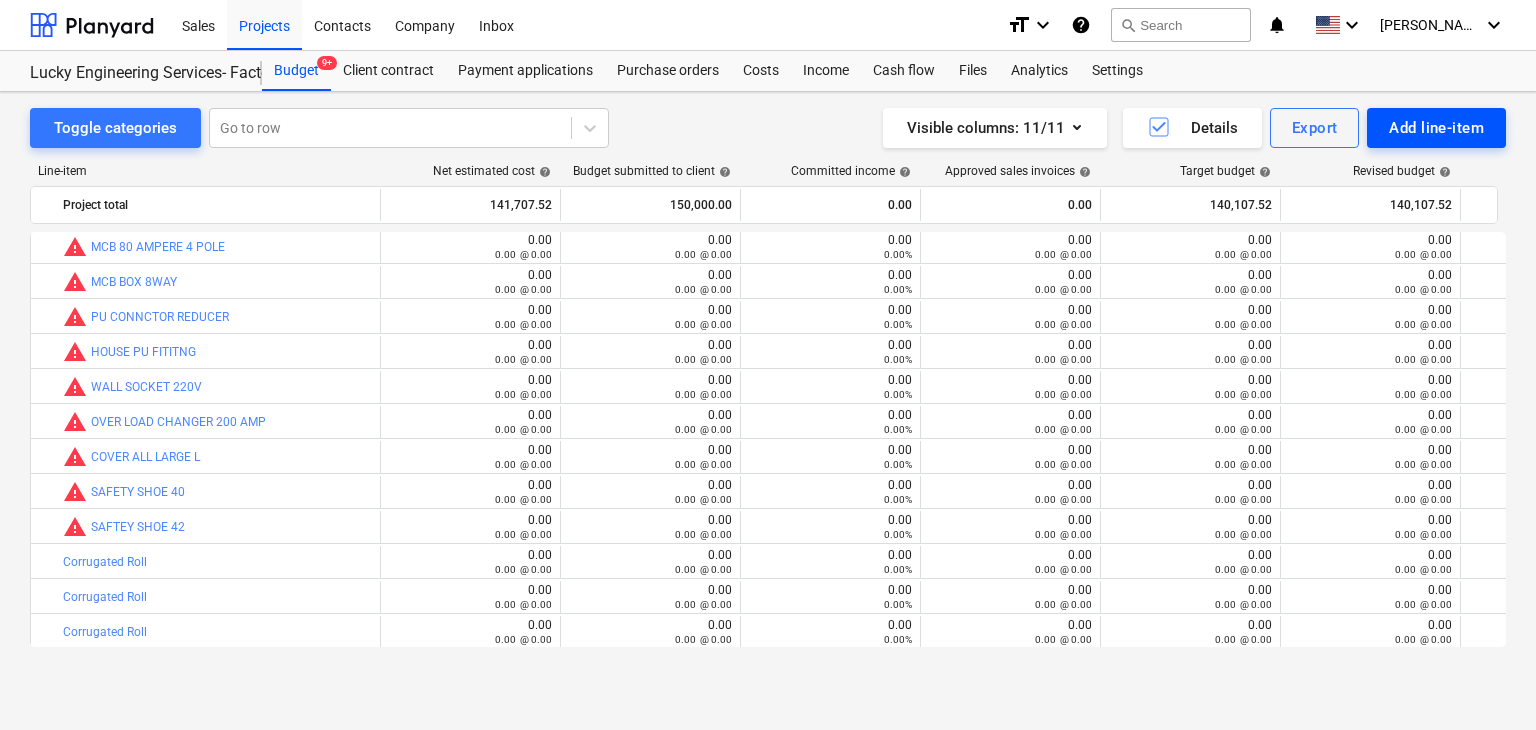 click on "Add line-item" at bounding box center [1436, 128] 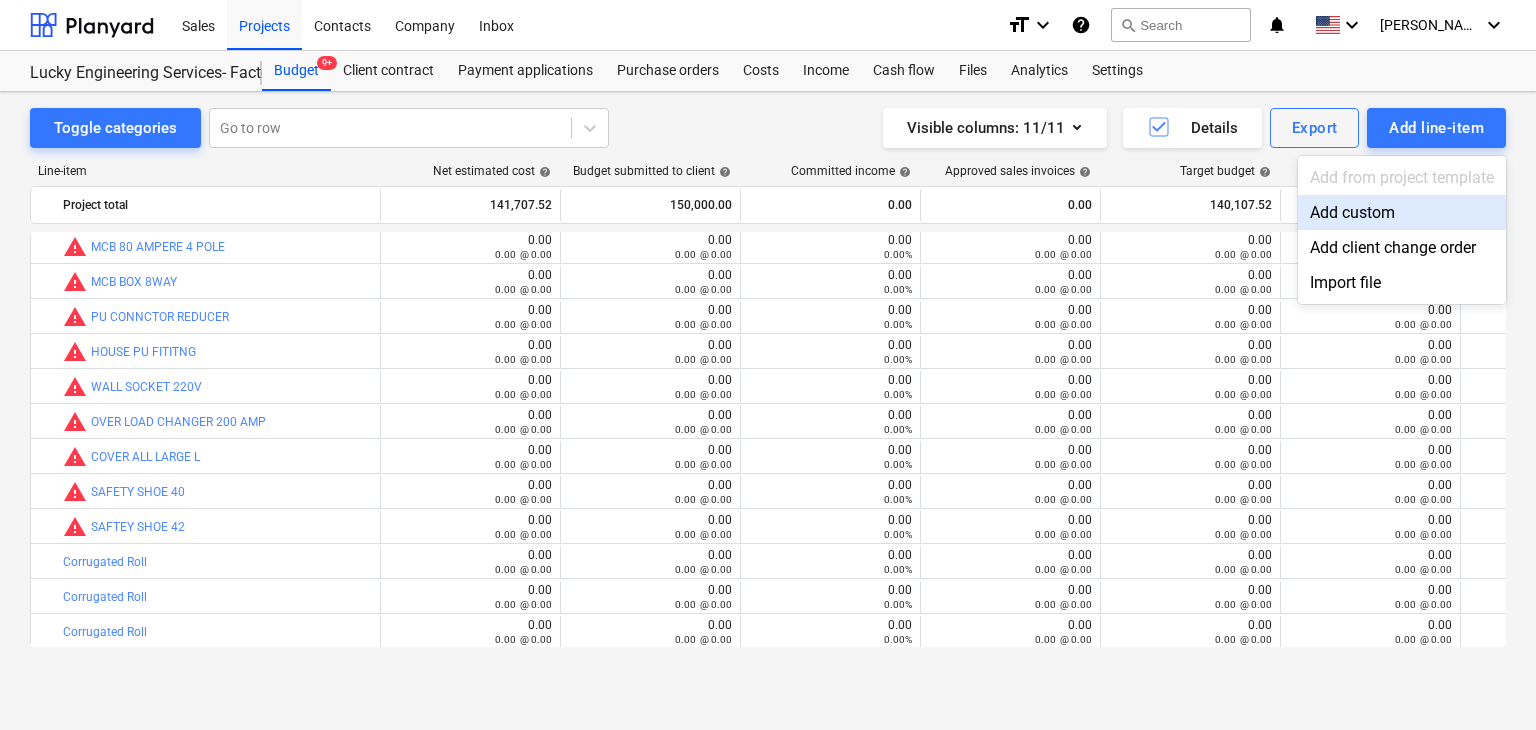 click on "Add custom" at bounding box center [1402, 212] 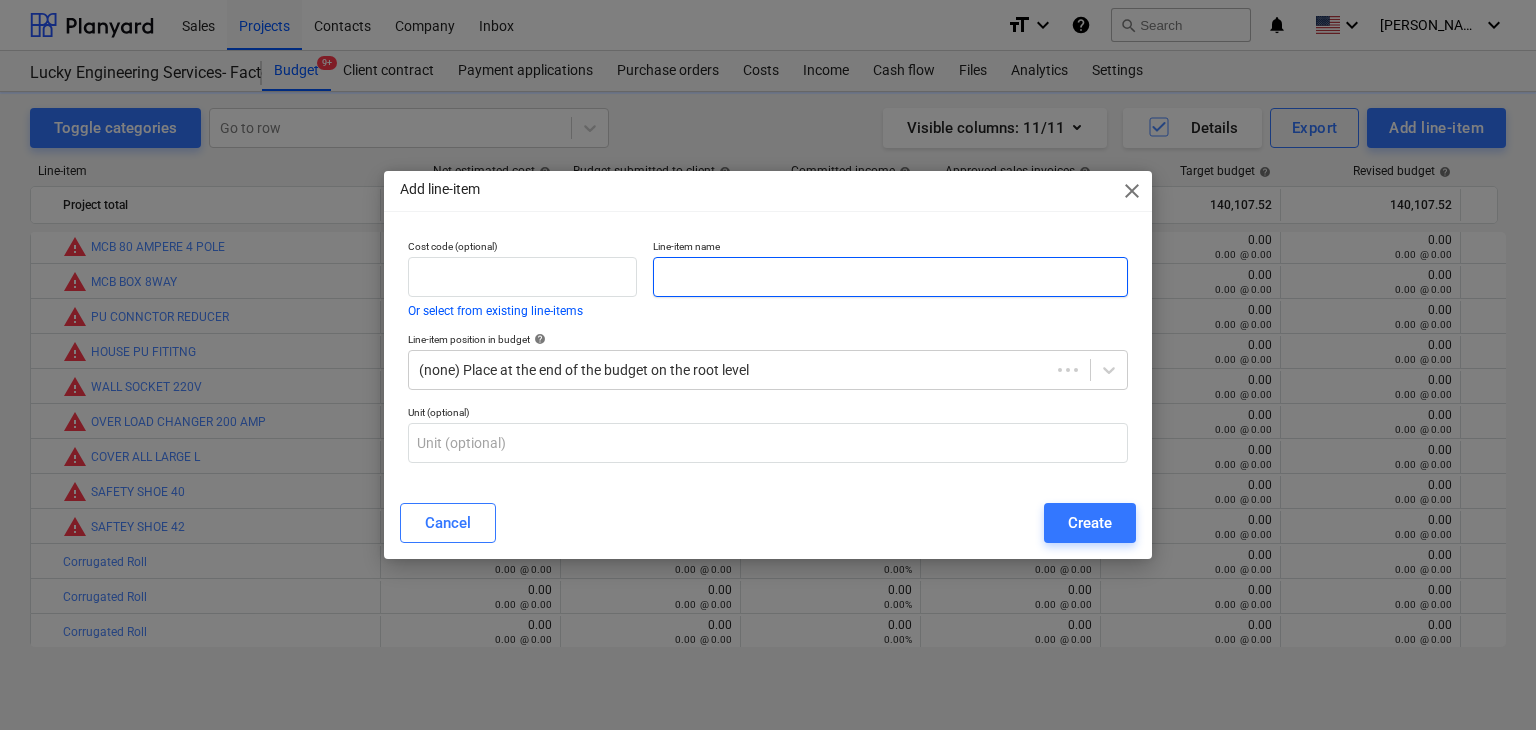 click at bounding box center (890, 277) 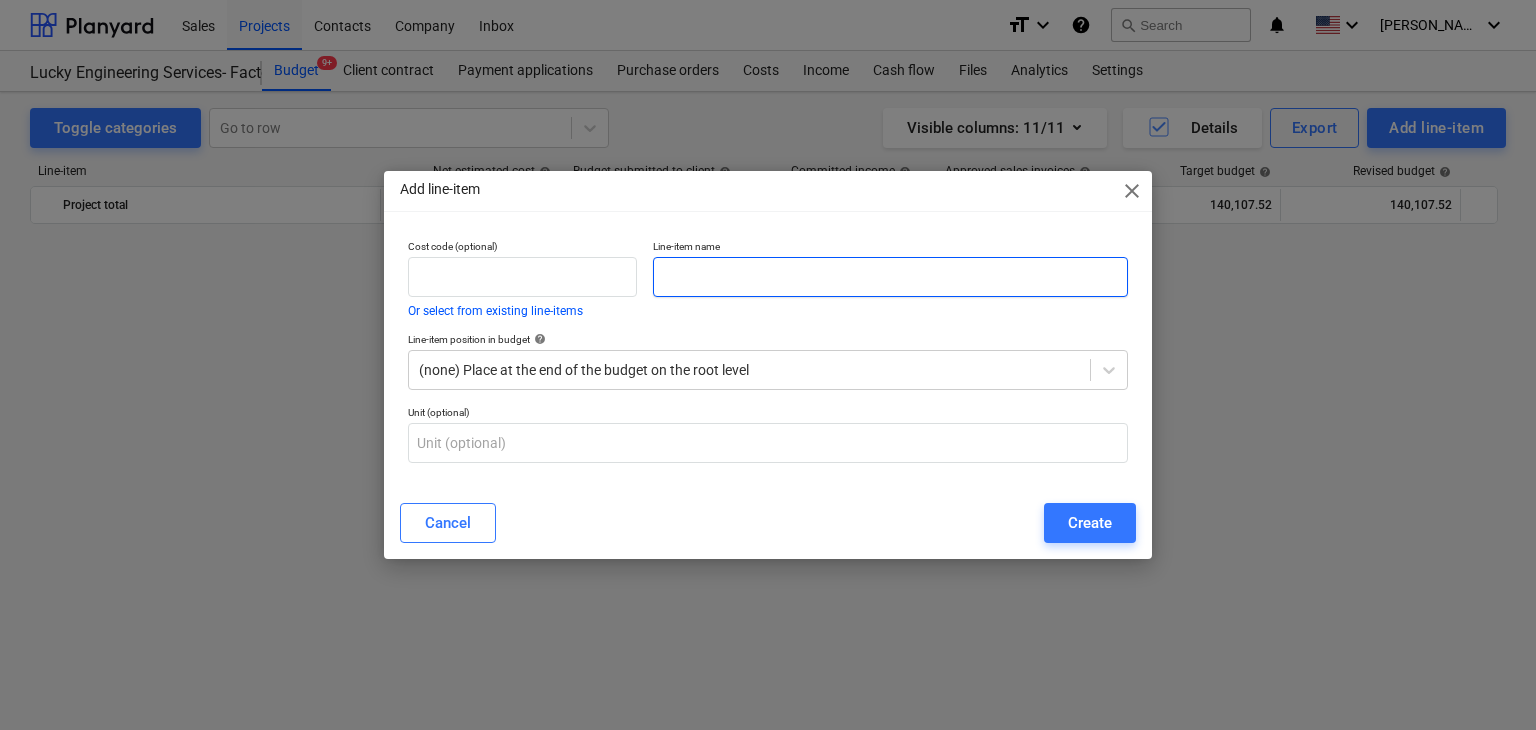 scroll, scrollTop: 42424, scrollLeft: 0, axis: vertical 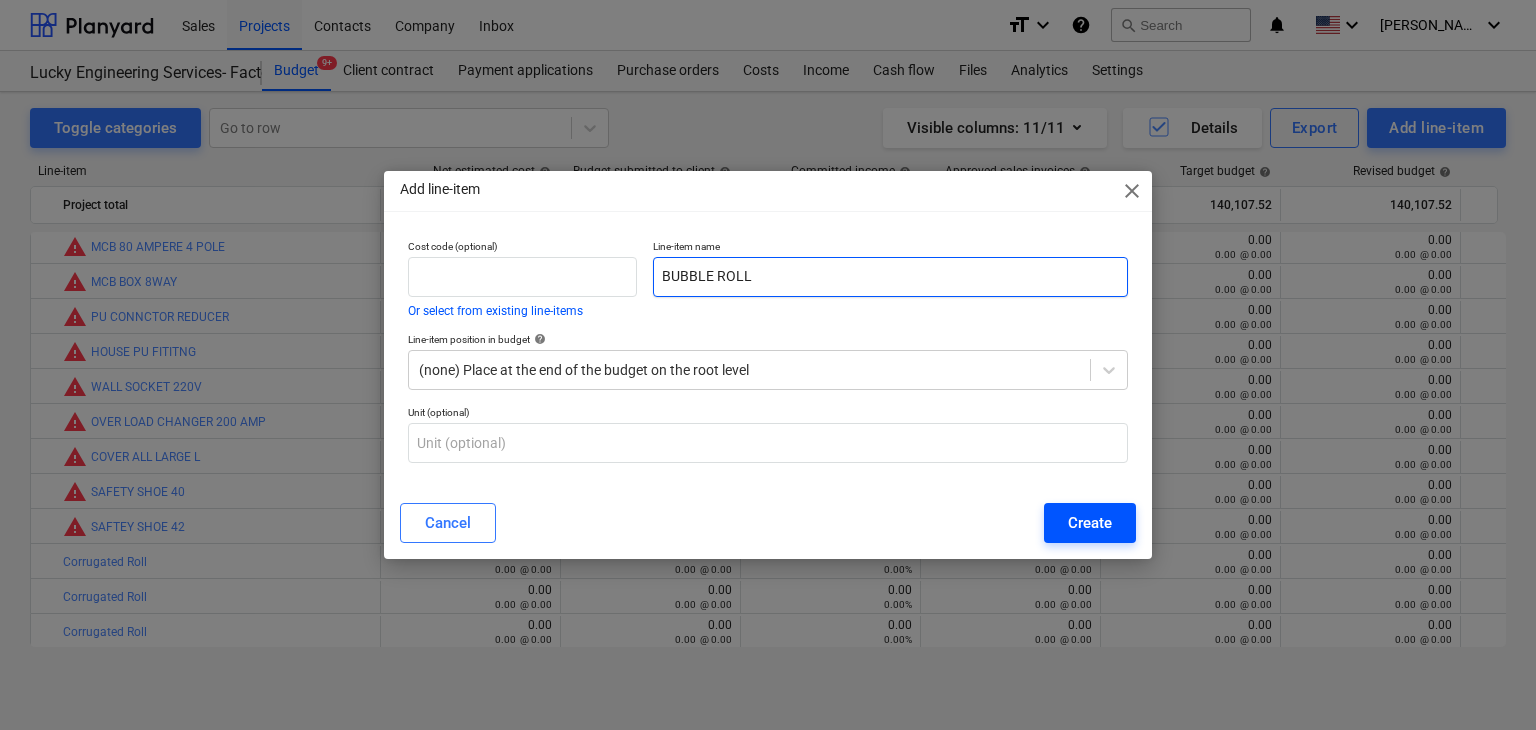 type on "BUBBLE ROLL" 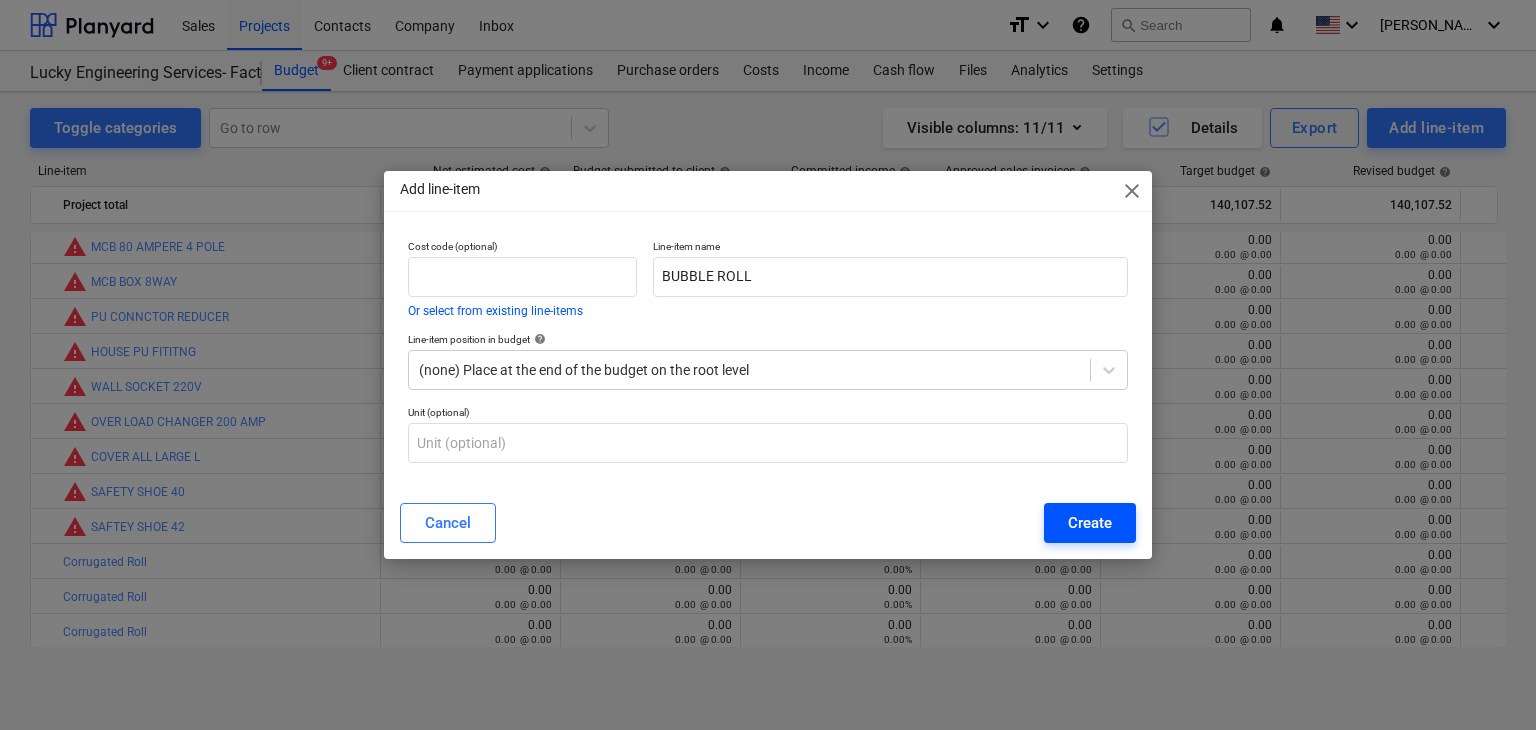 click on "Create" at bounding box center [1090, 523] 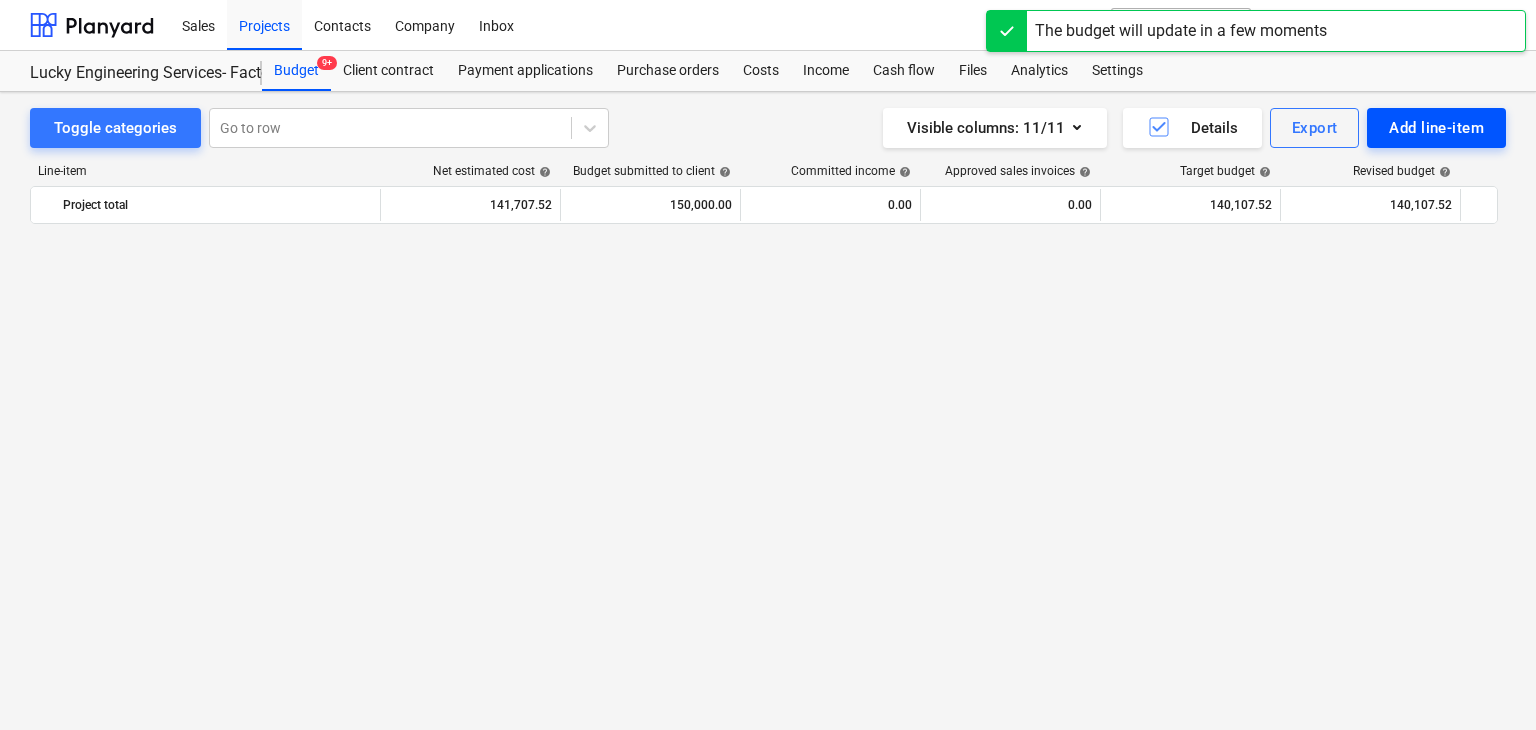 scroll, scrollTop: 42424, scrollLeft: 0, axis: vertical 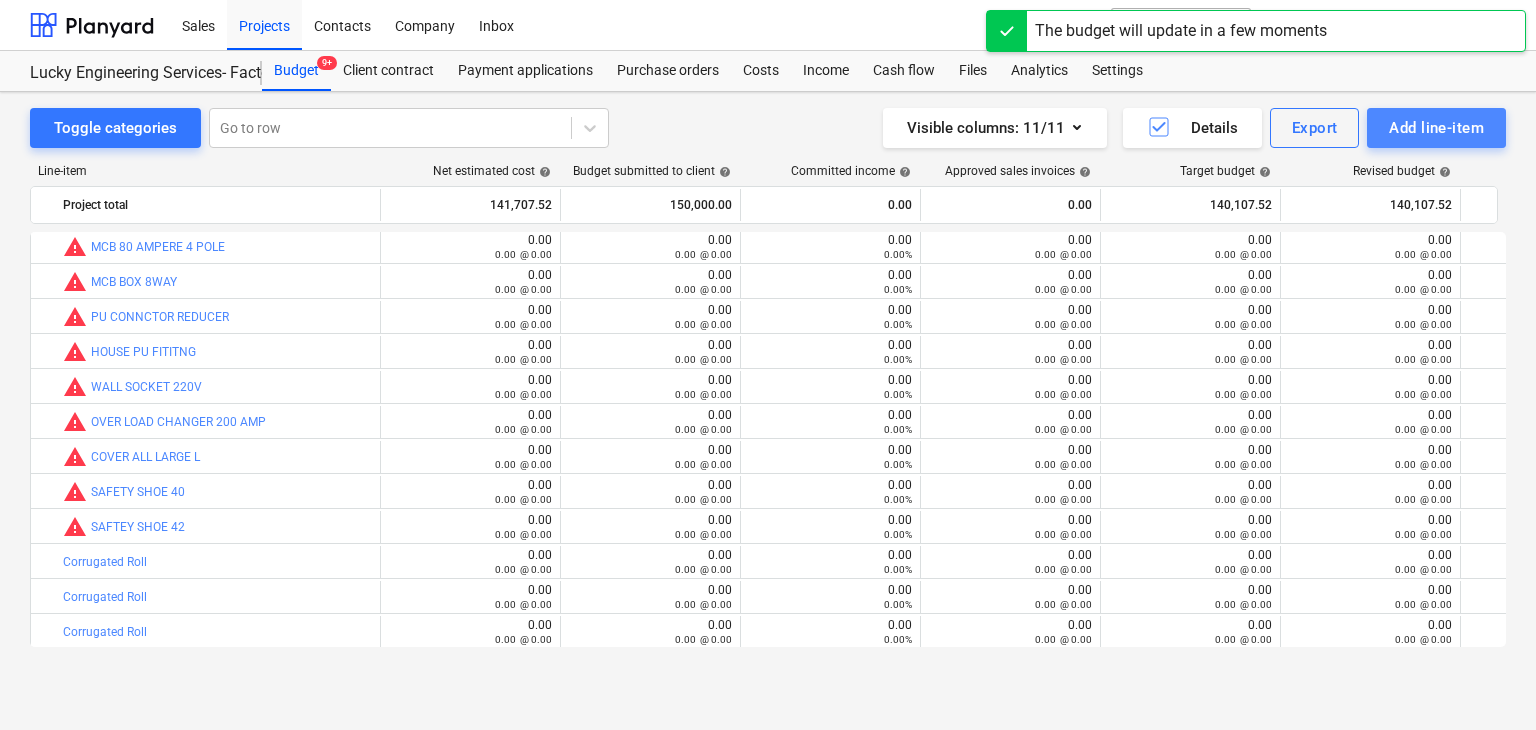 click on "Add line-item" at bounding box center [1436, 128] 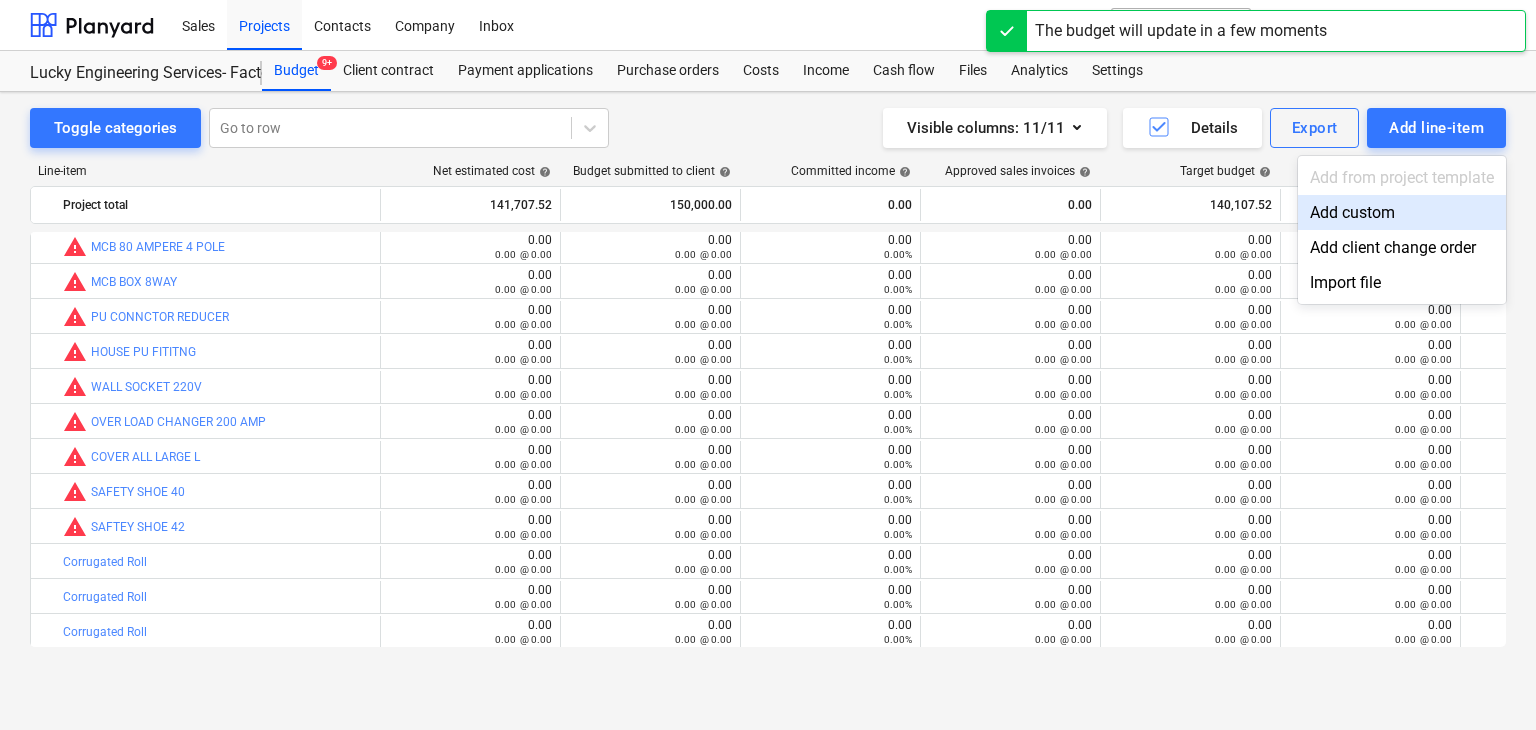 click on "Add custom" at bounding box center [1402, 212] 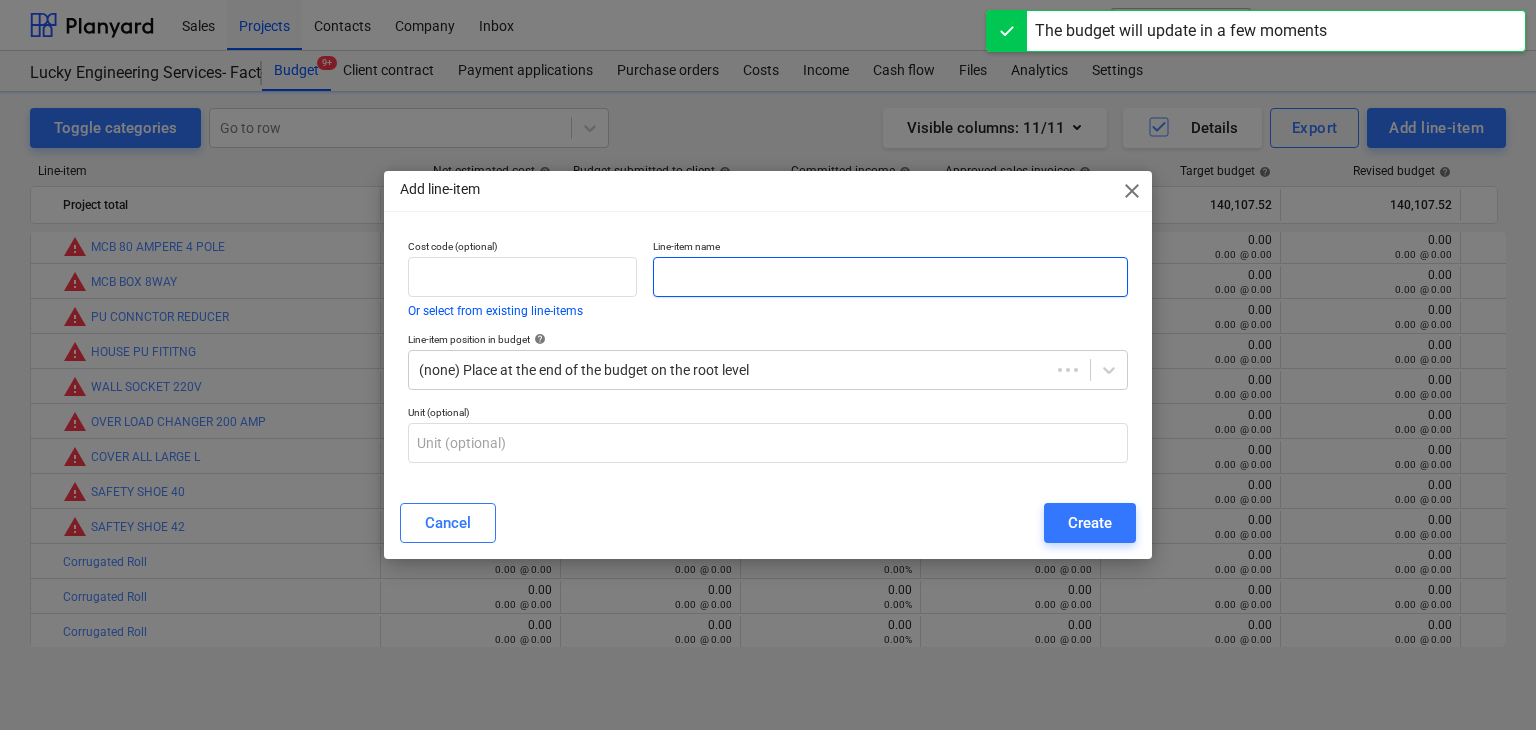 click at bounding box center (890, 277) 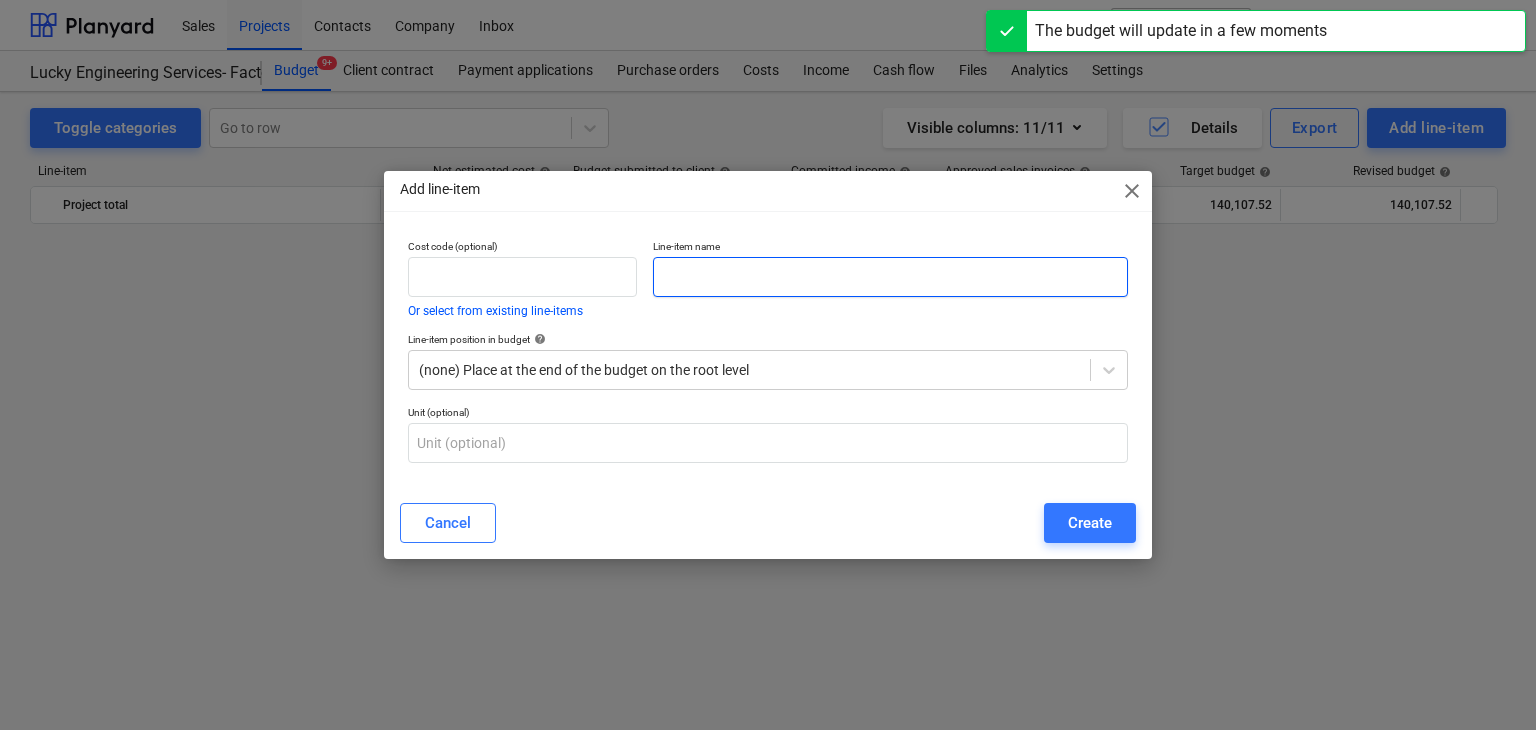 scroll, scrollTop: 42424, scrollLeft: 0, axis: vertical 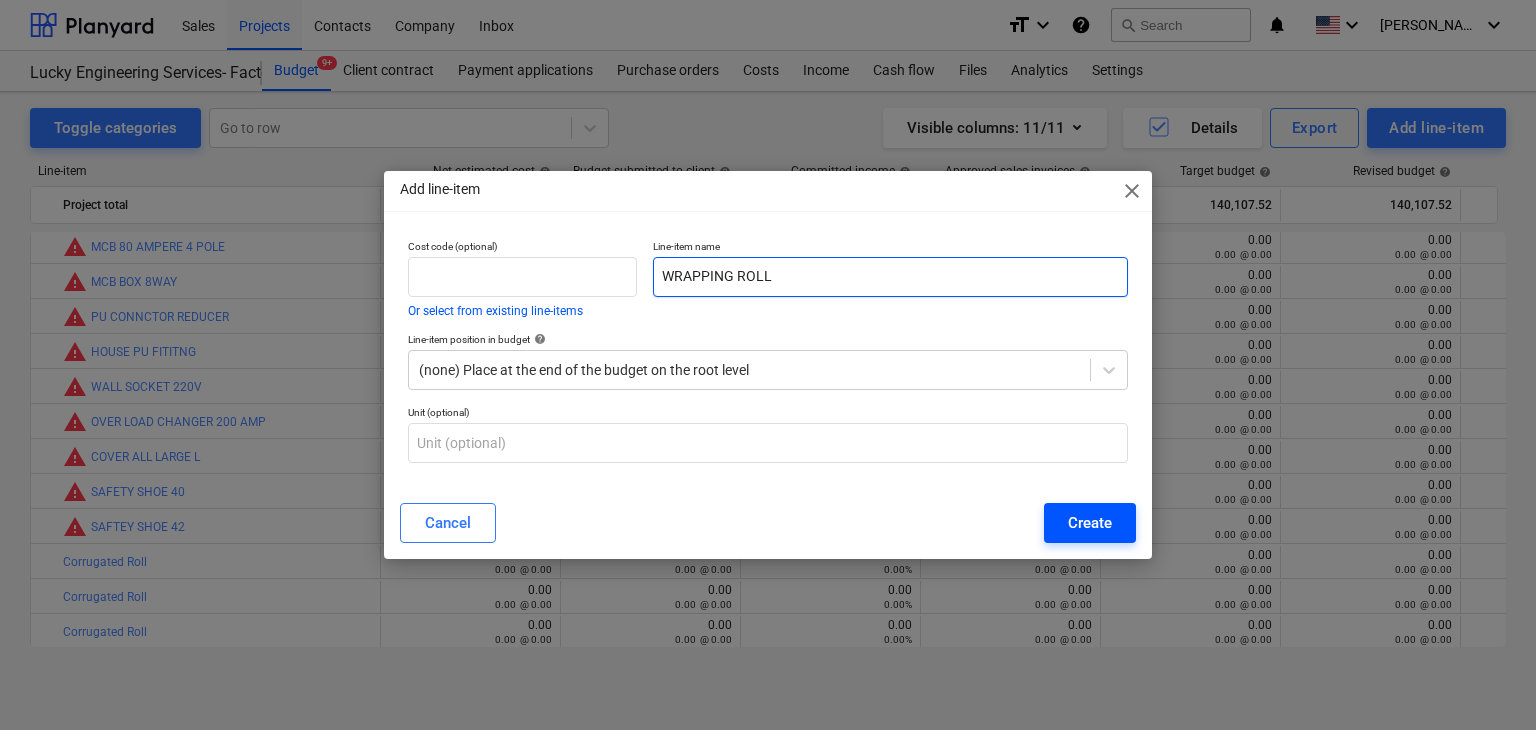 type on "WRAPPING ROLL" 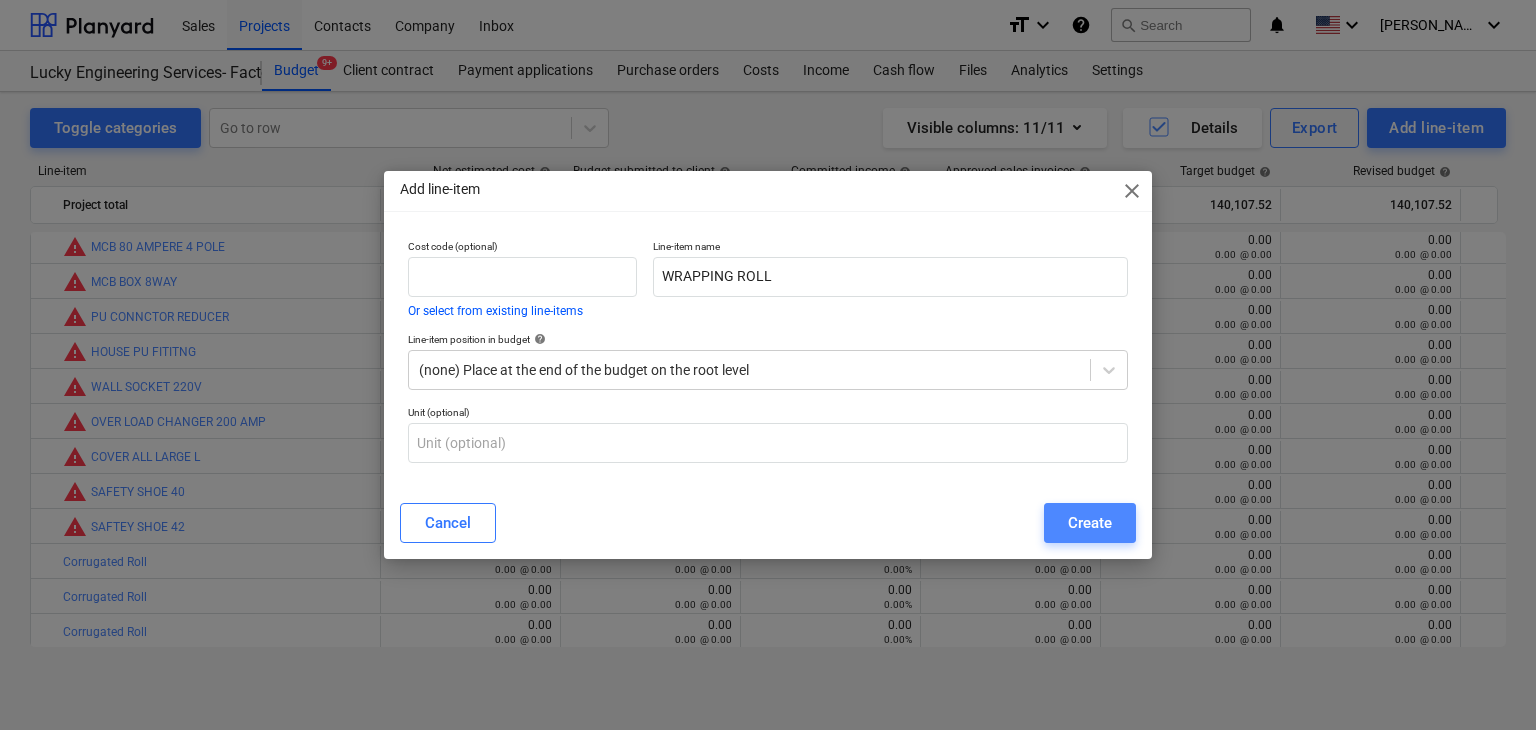 click on "Create" at bounding box center (1090, 523) 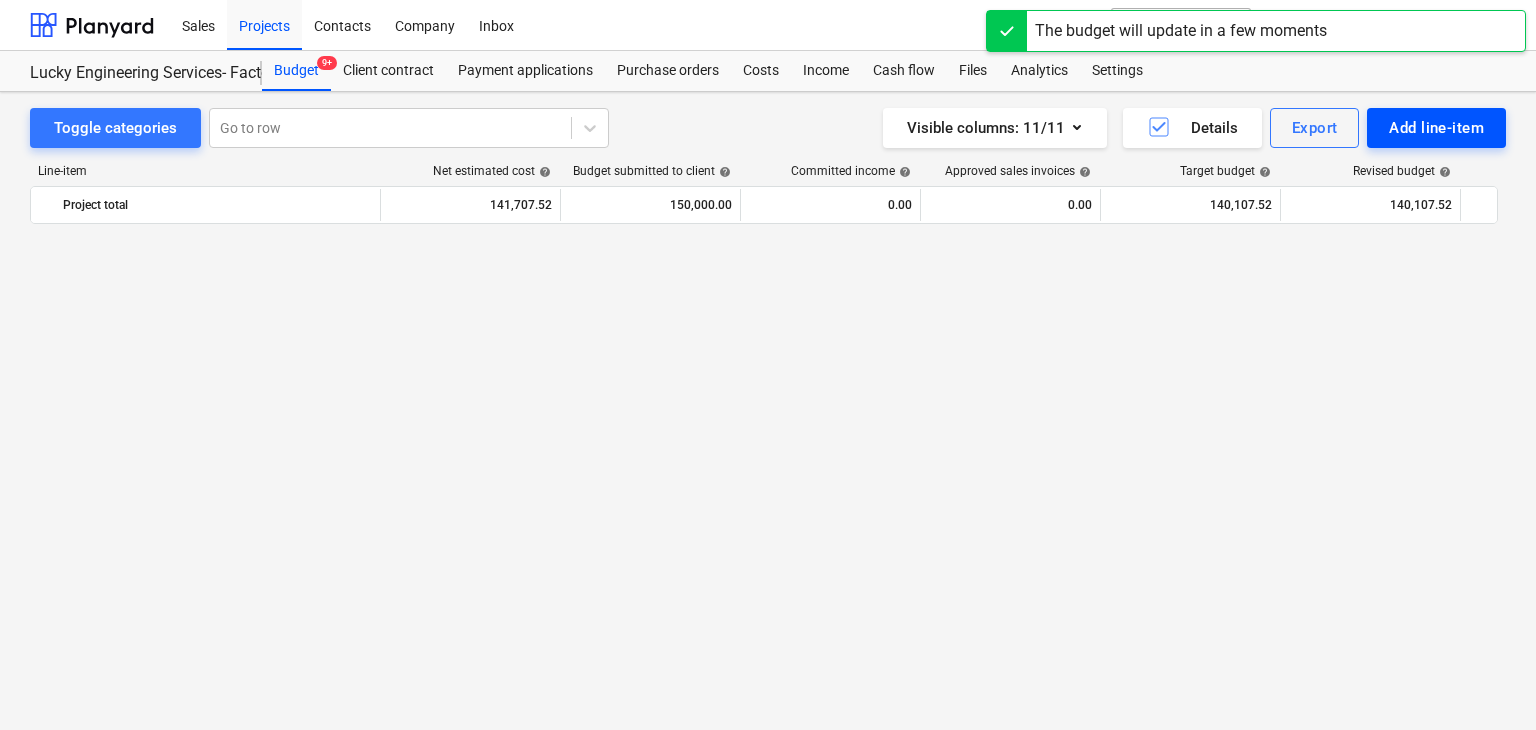scroll, scrollTop: 42424, scrollLeft: 0, axis: vertical 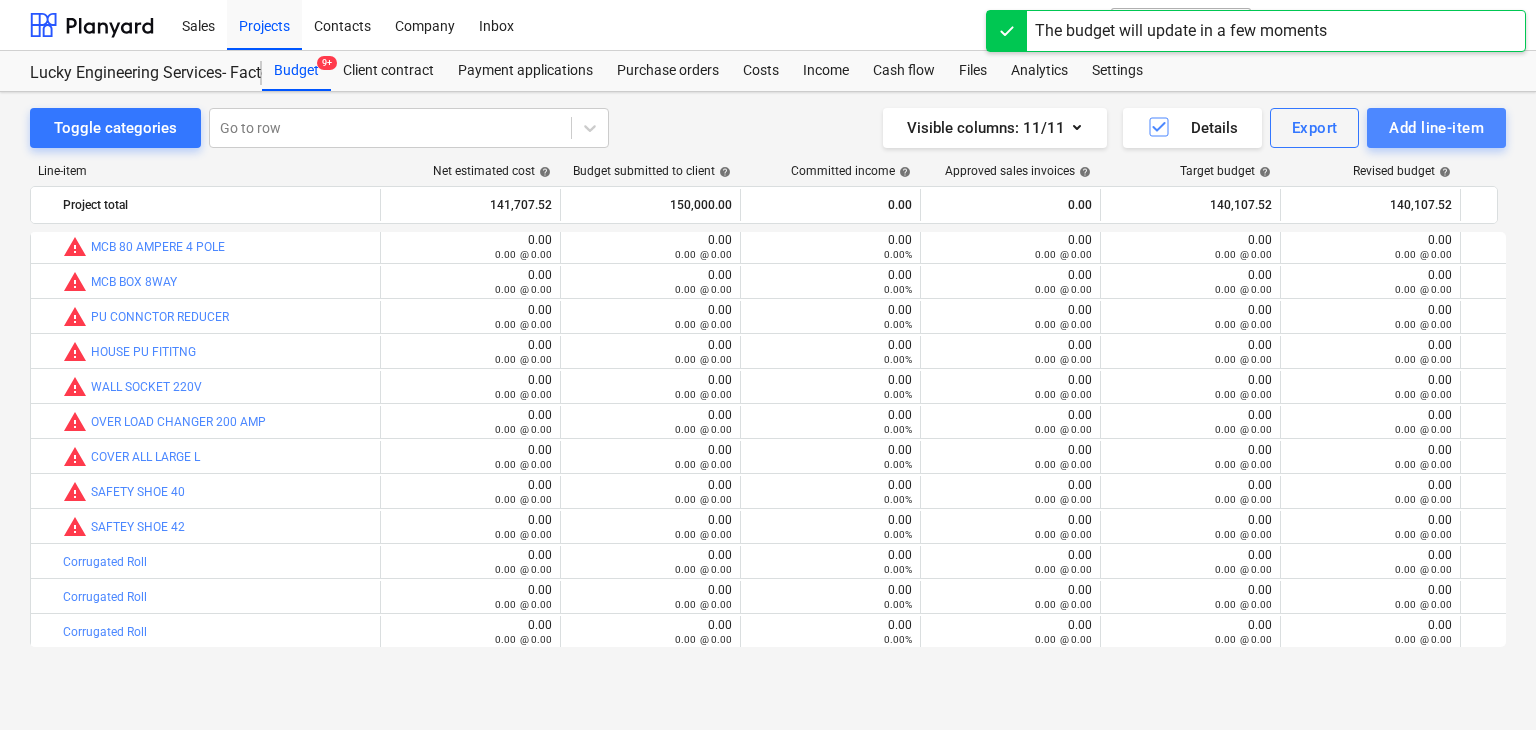 click on "Add line-item" at bounding box center [1436, 128] 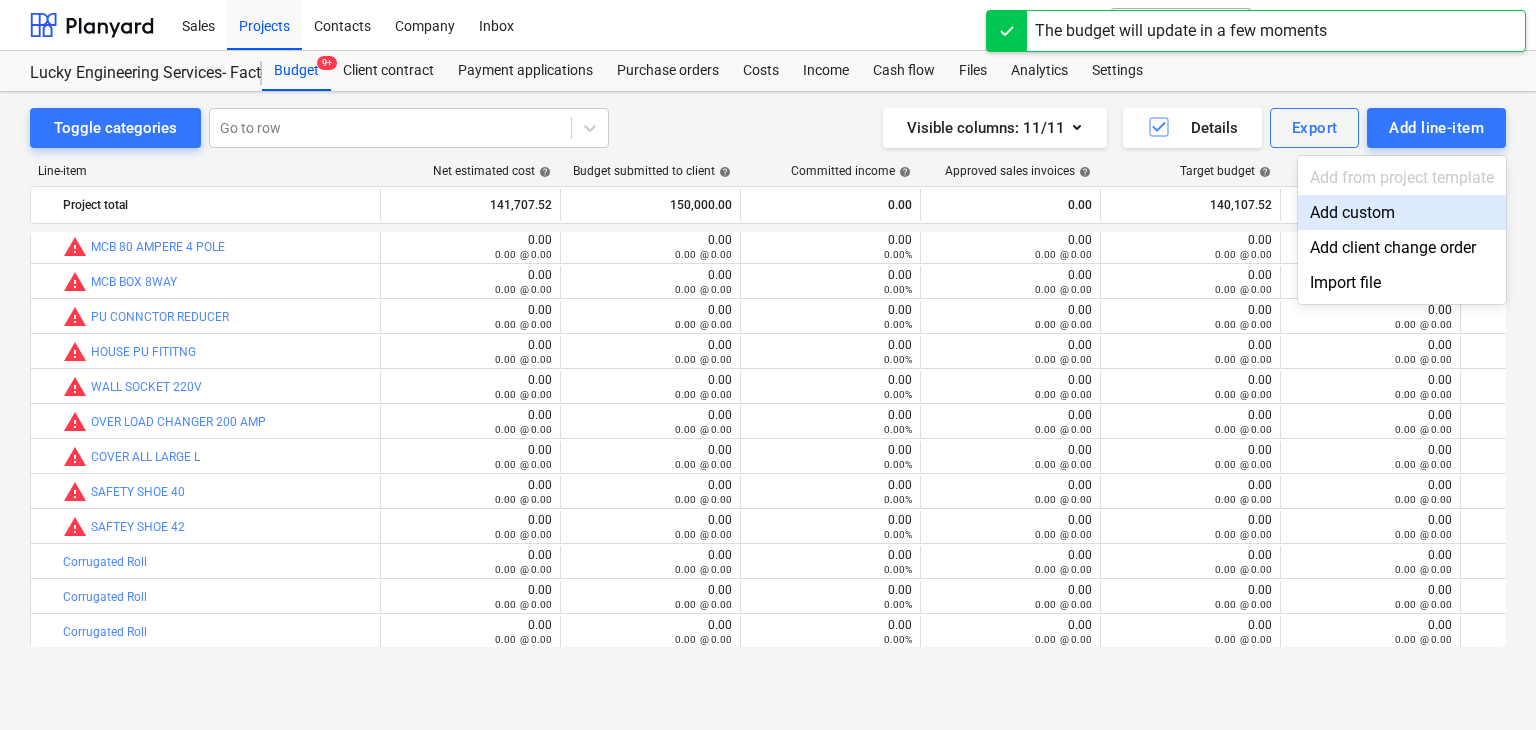 click on "Add custom" at bounding box center [1402, 212] 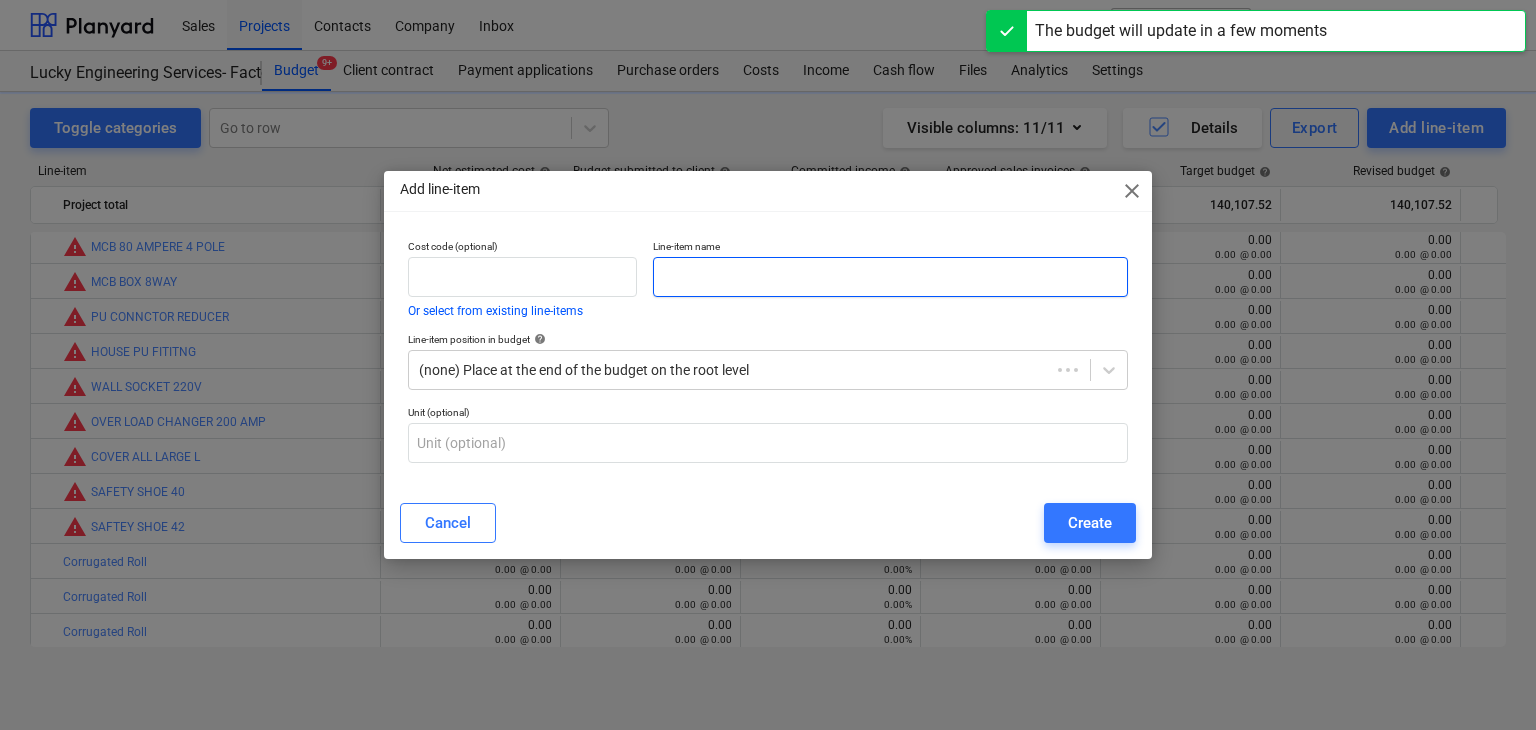 click at bounding box center [890, 277] 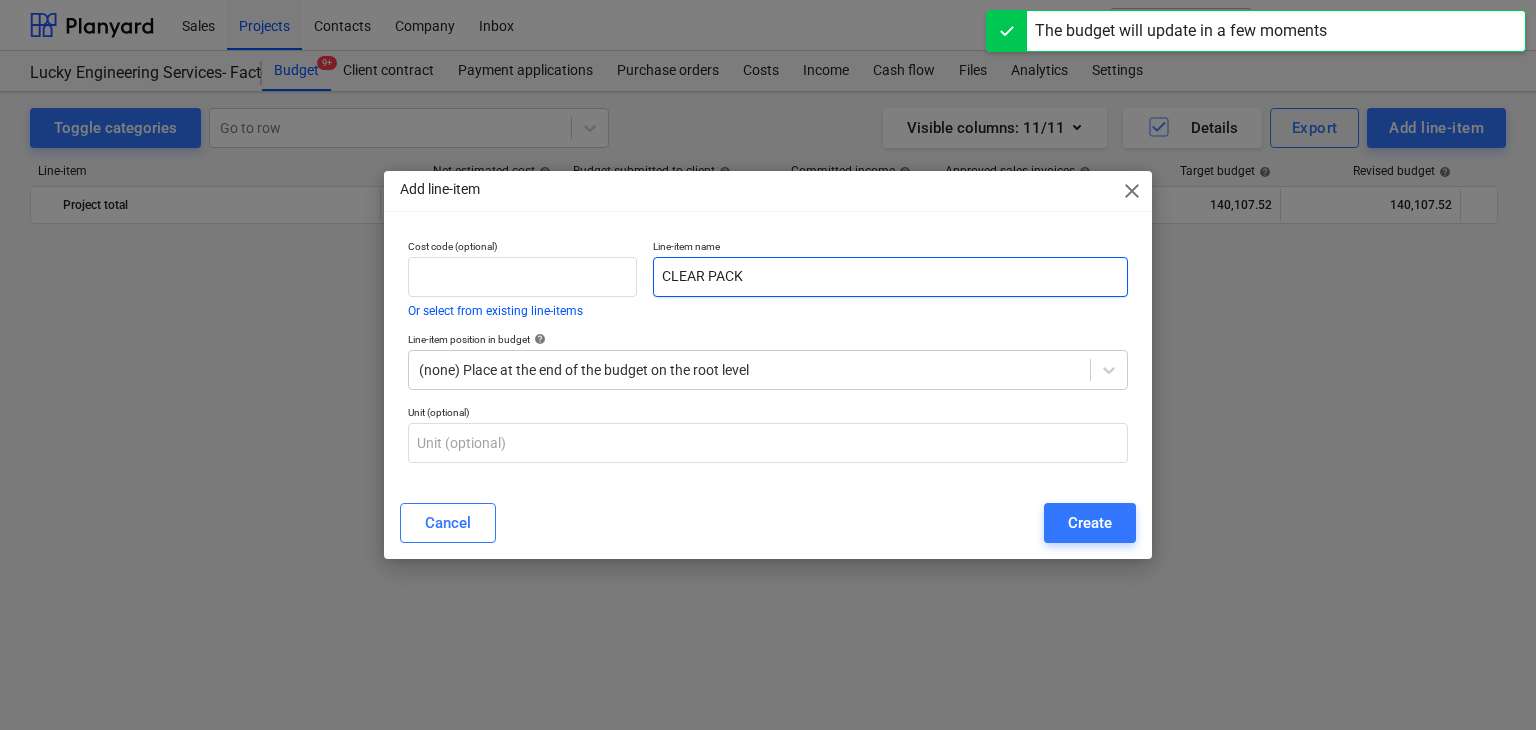 scroll, scrollTop: 42424, scrollLeft: 0, axis: vertical 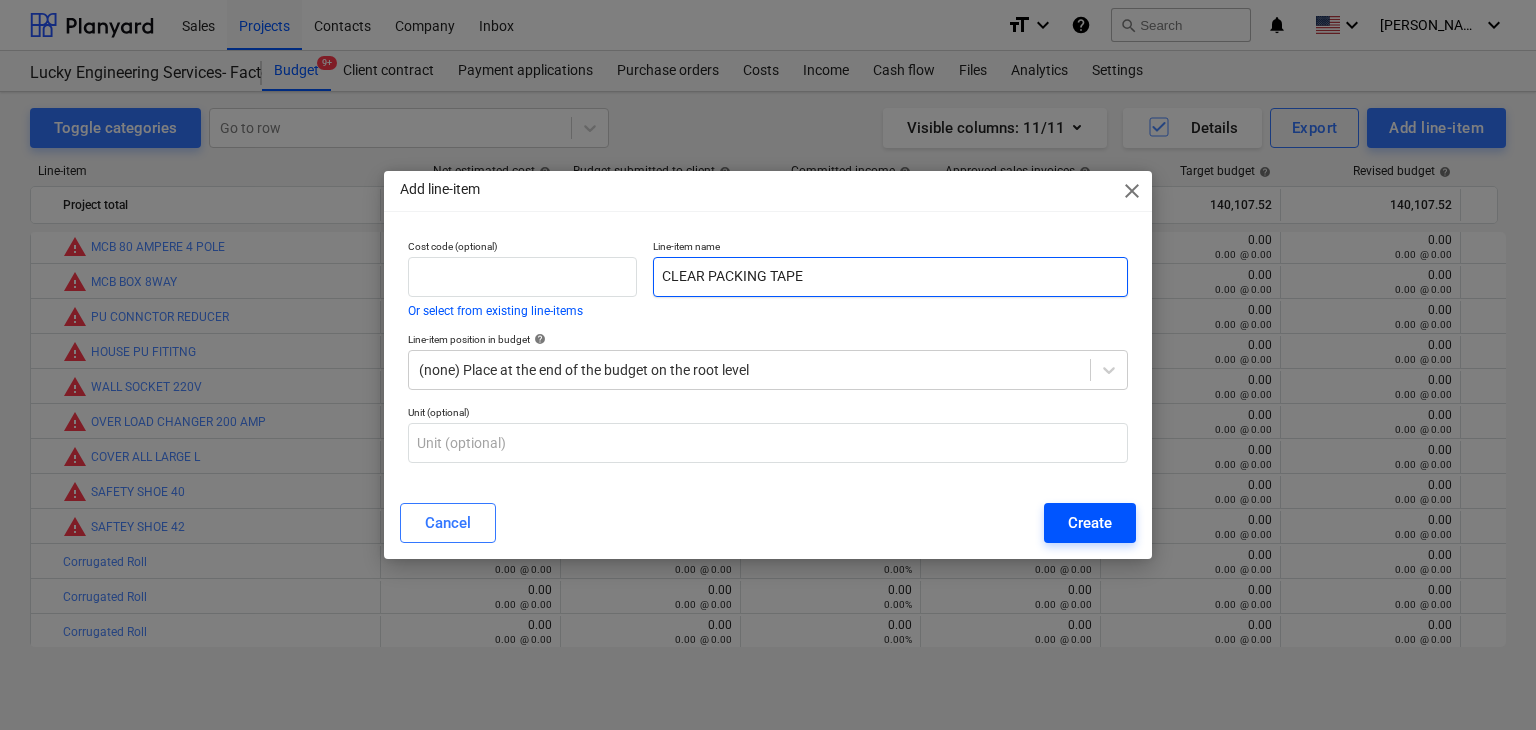 type on "CLEAR PACKING TAPE" 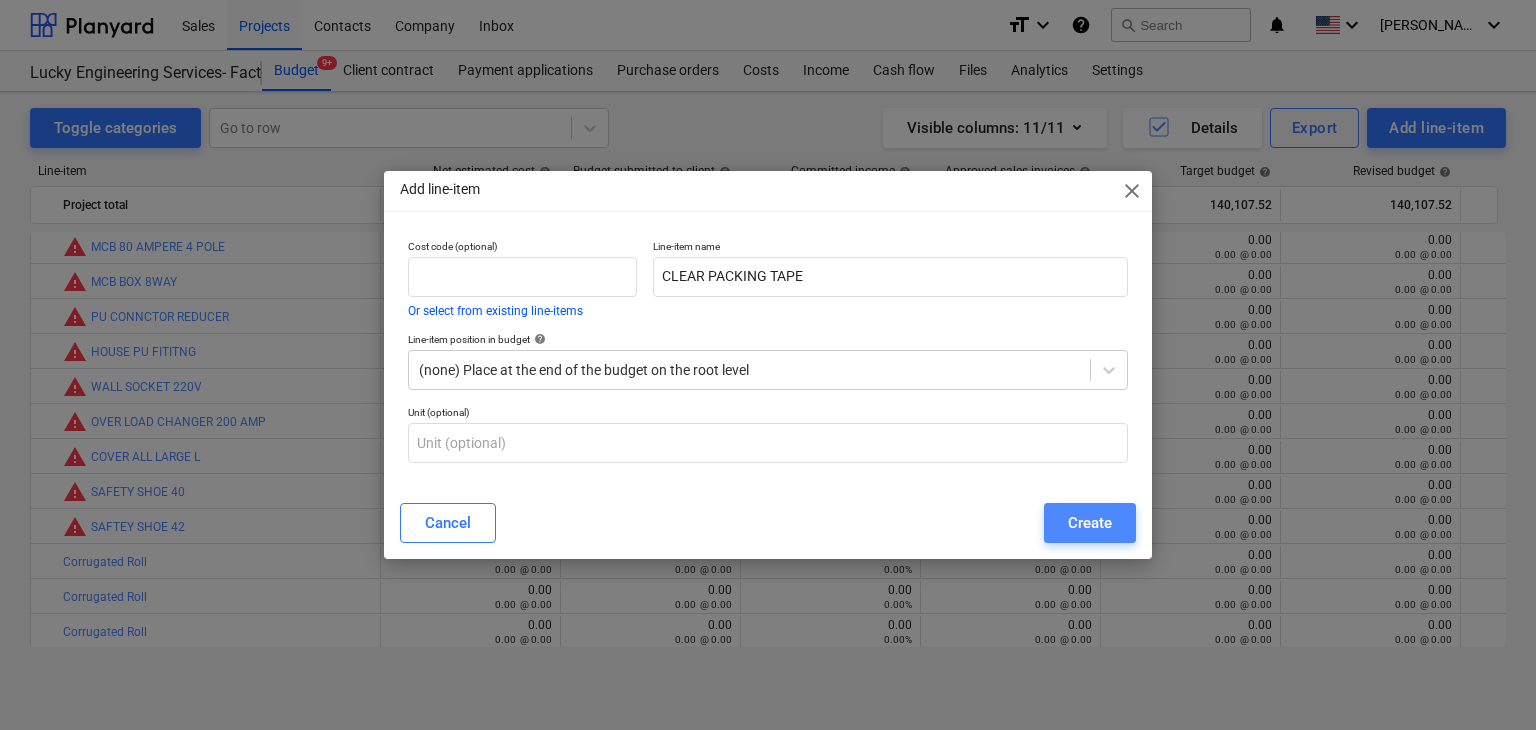 click on "Create" at bounding box center (1090, 523) 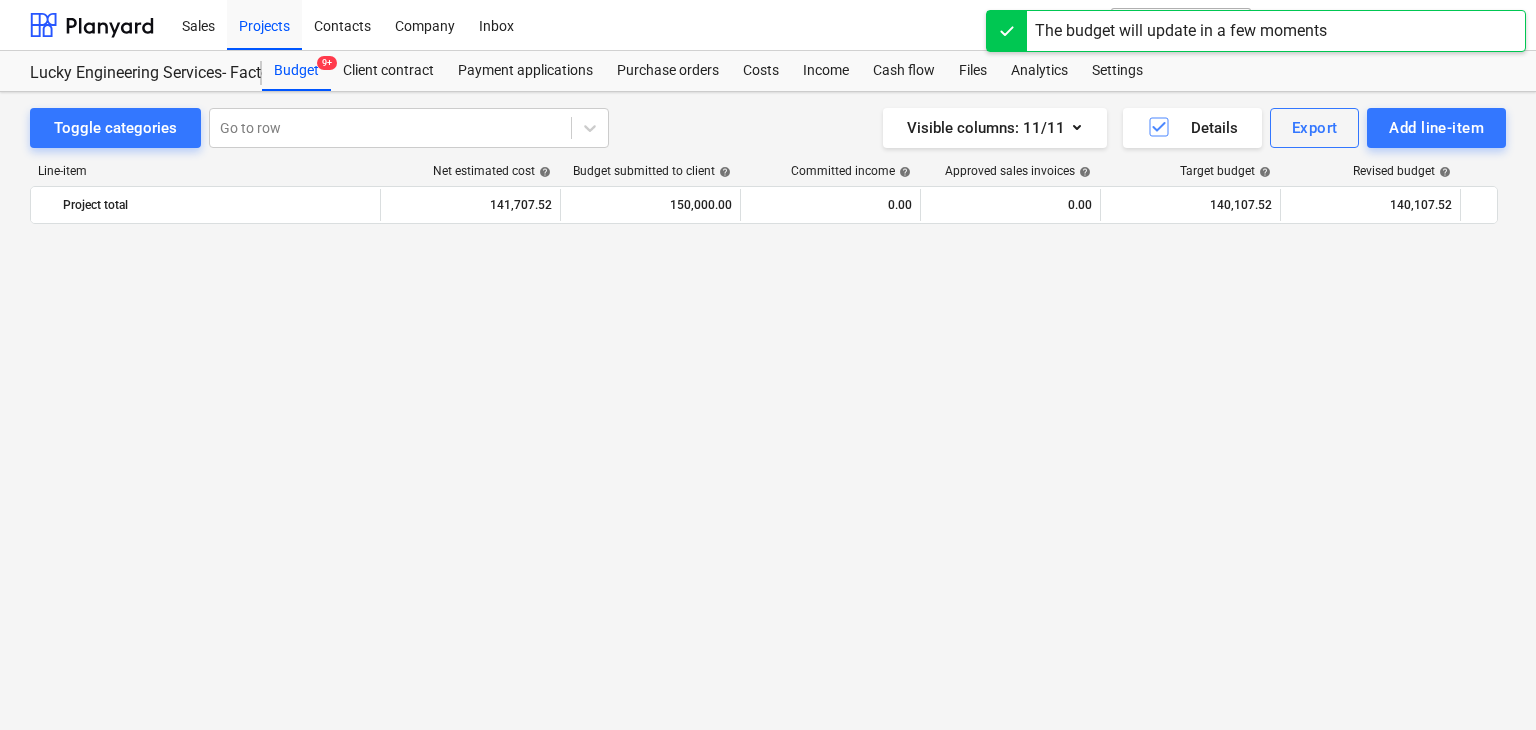 scroll, scrollTop: 42424, scrollLeft: 0, axis: vertical 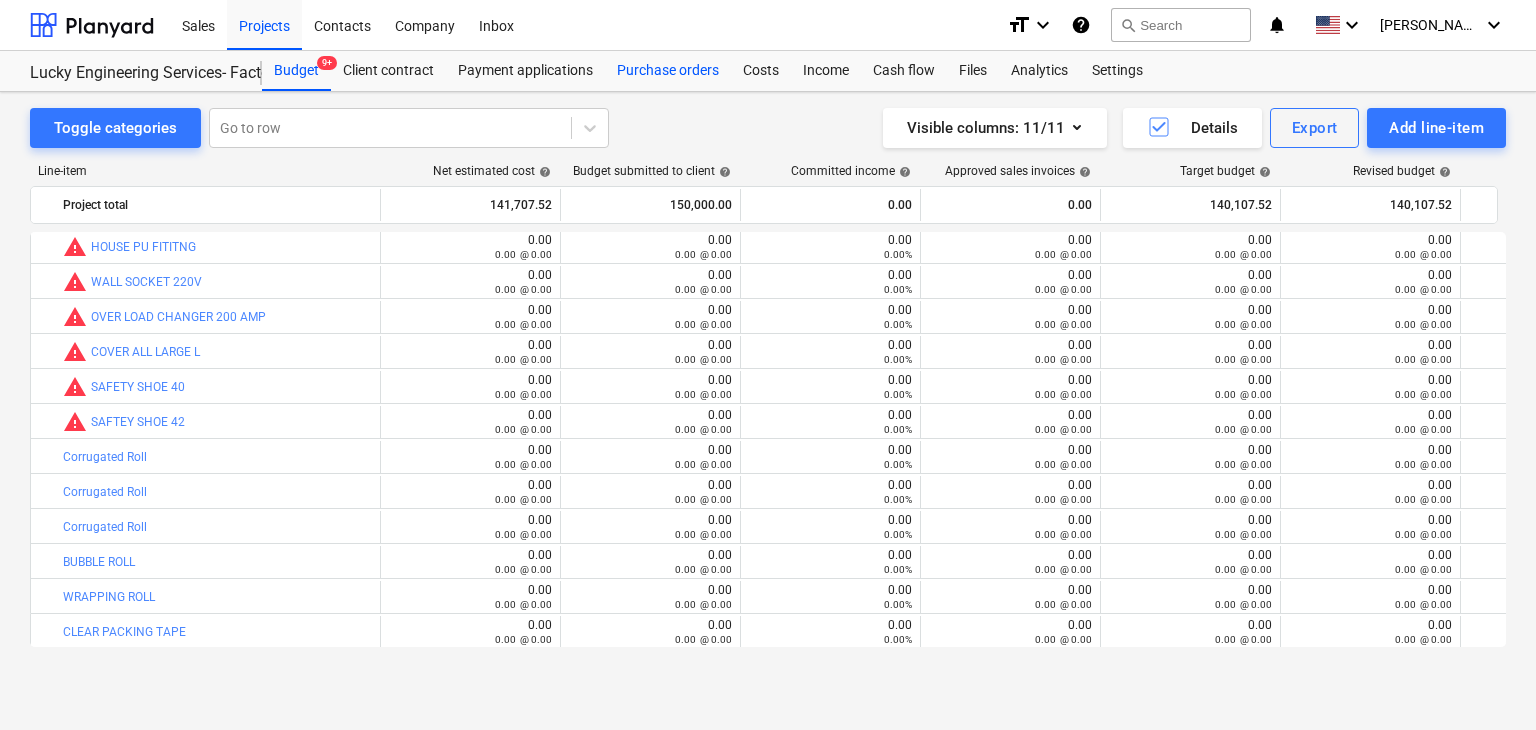 click on "Purchase orders" at bounding box center [668, 71] 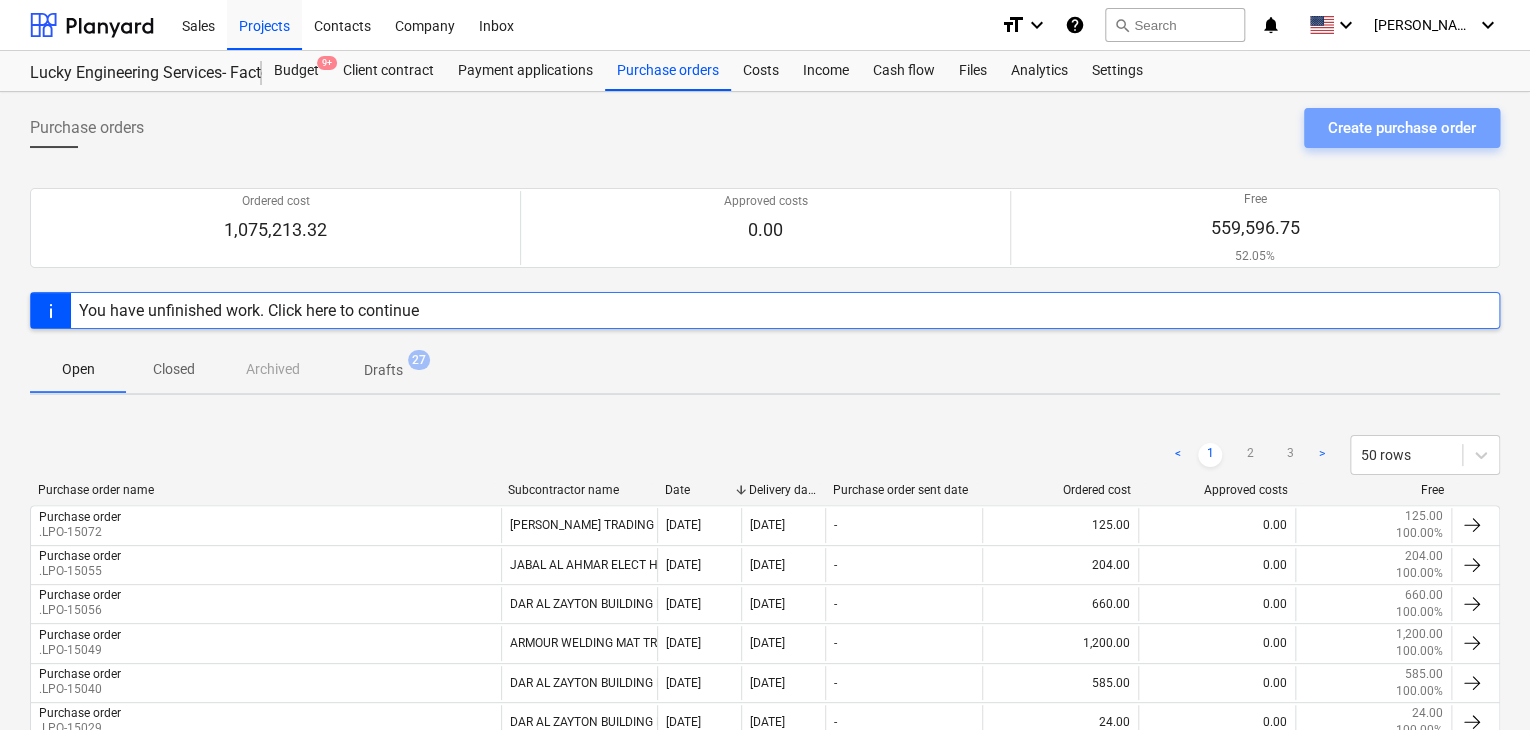click on "Create purchase order" at bounding box center [1402, 128] 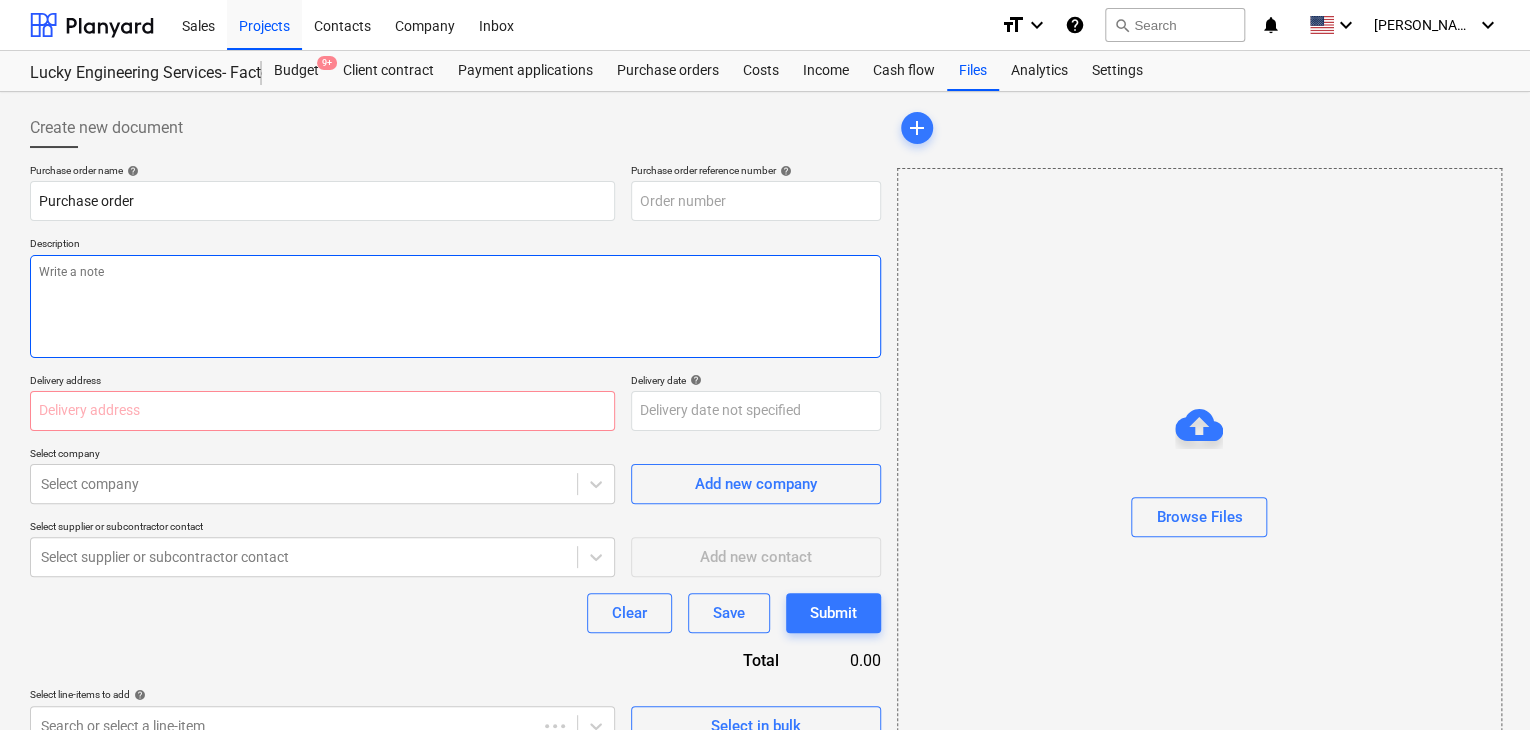 click at bounding box center [455, 306] 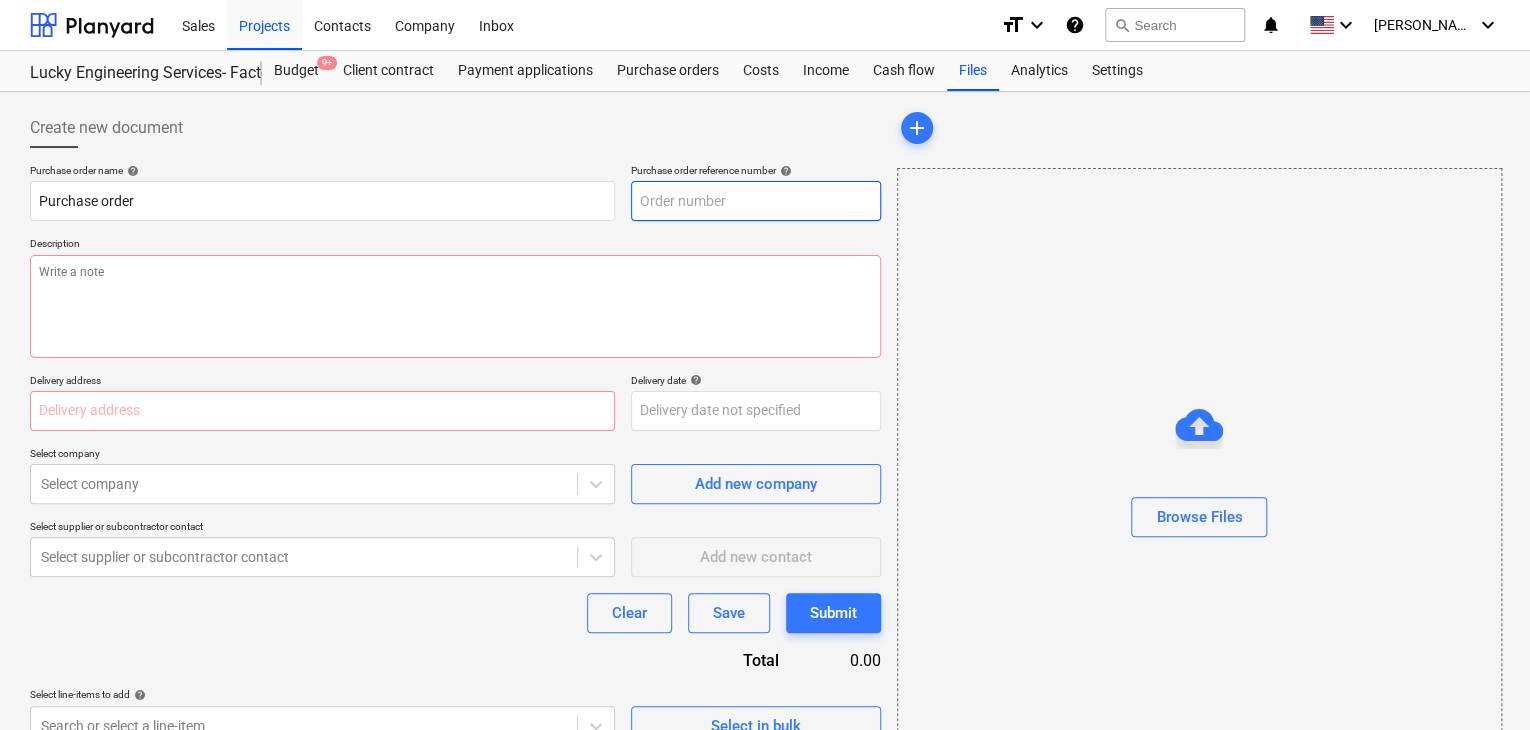click at bounding box center [756, 201] 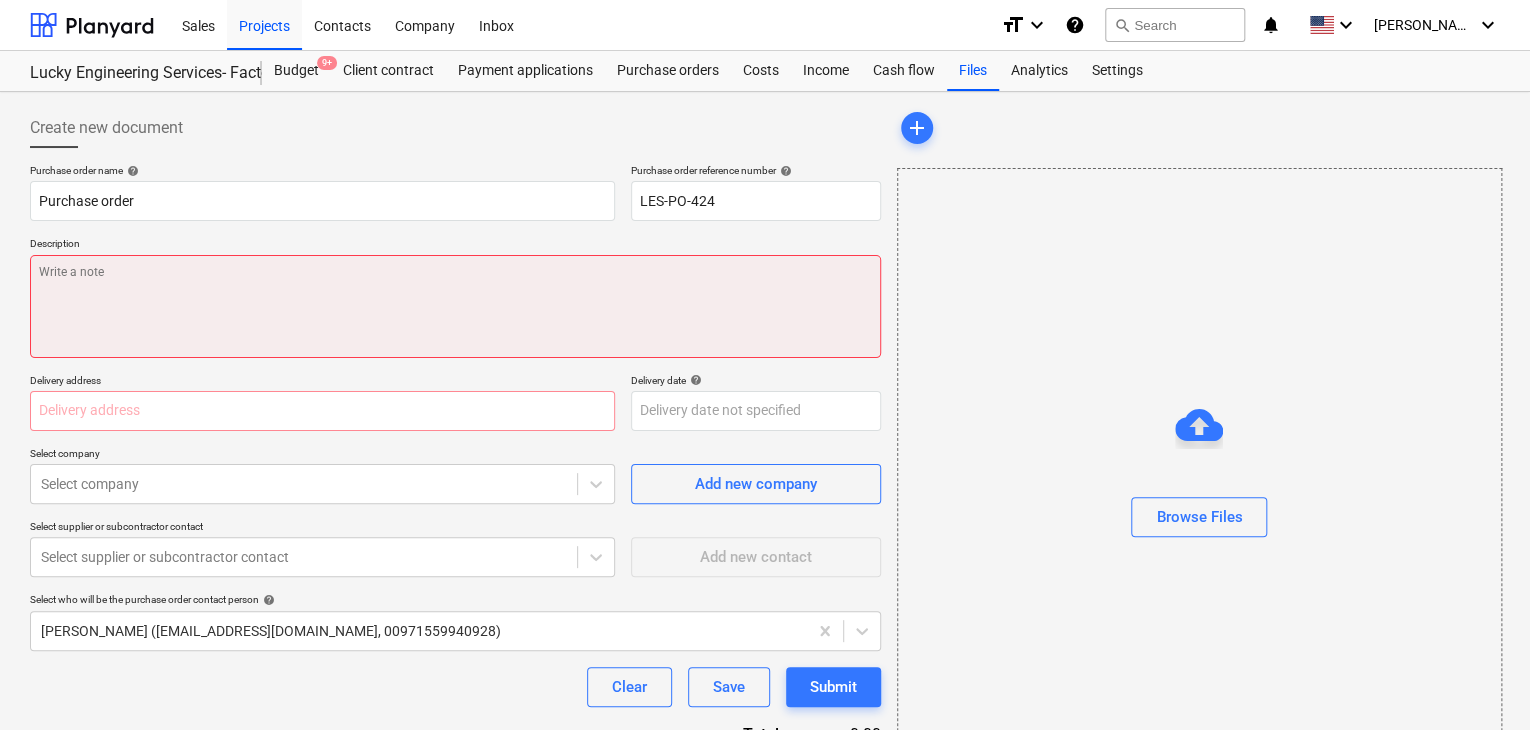 click at bounding box center (455, 306) 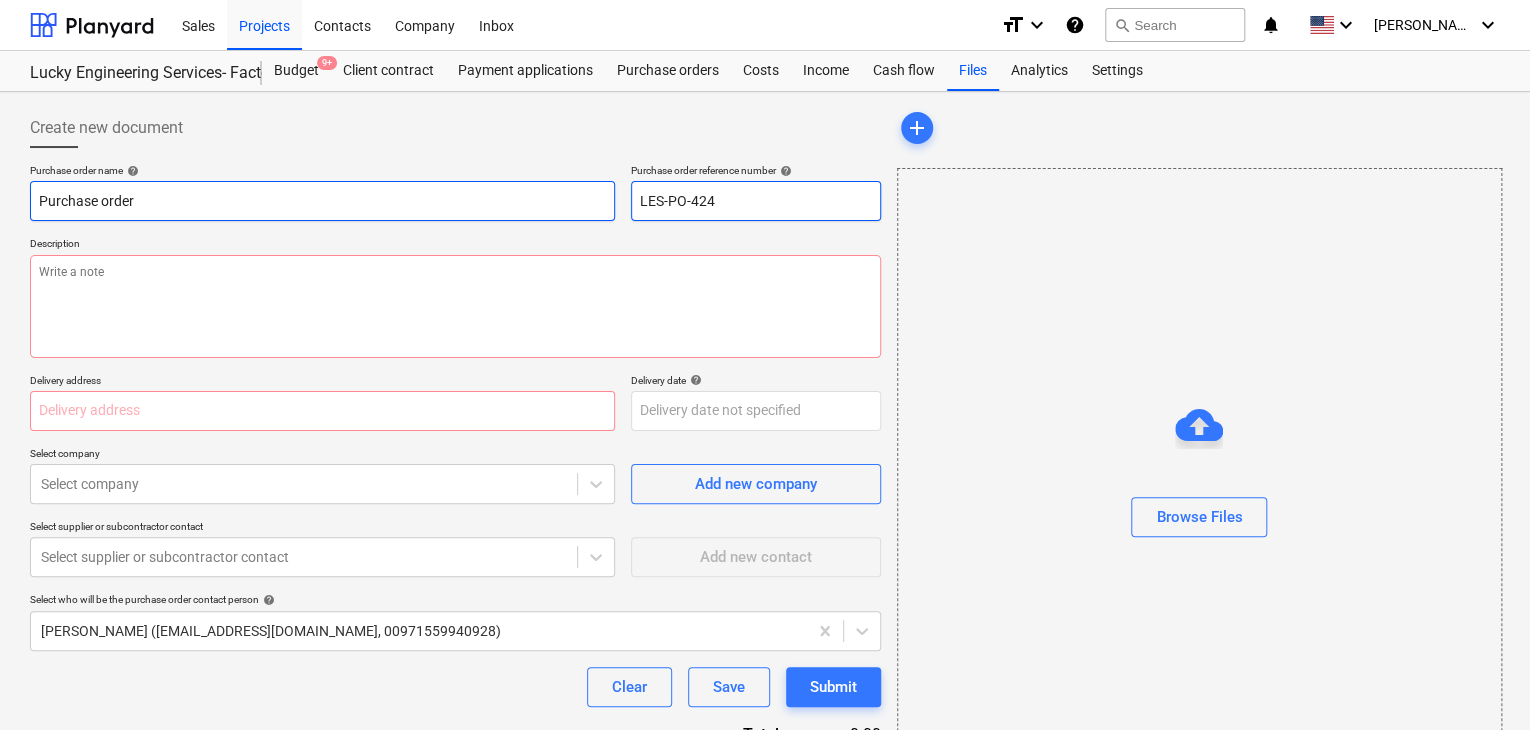 drag, startPoint x: 756, startPoint y: 193, endPoint x: 576, endPoint y: 202, distance: 180.22485 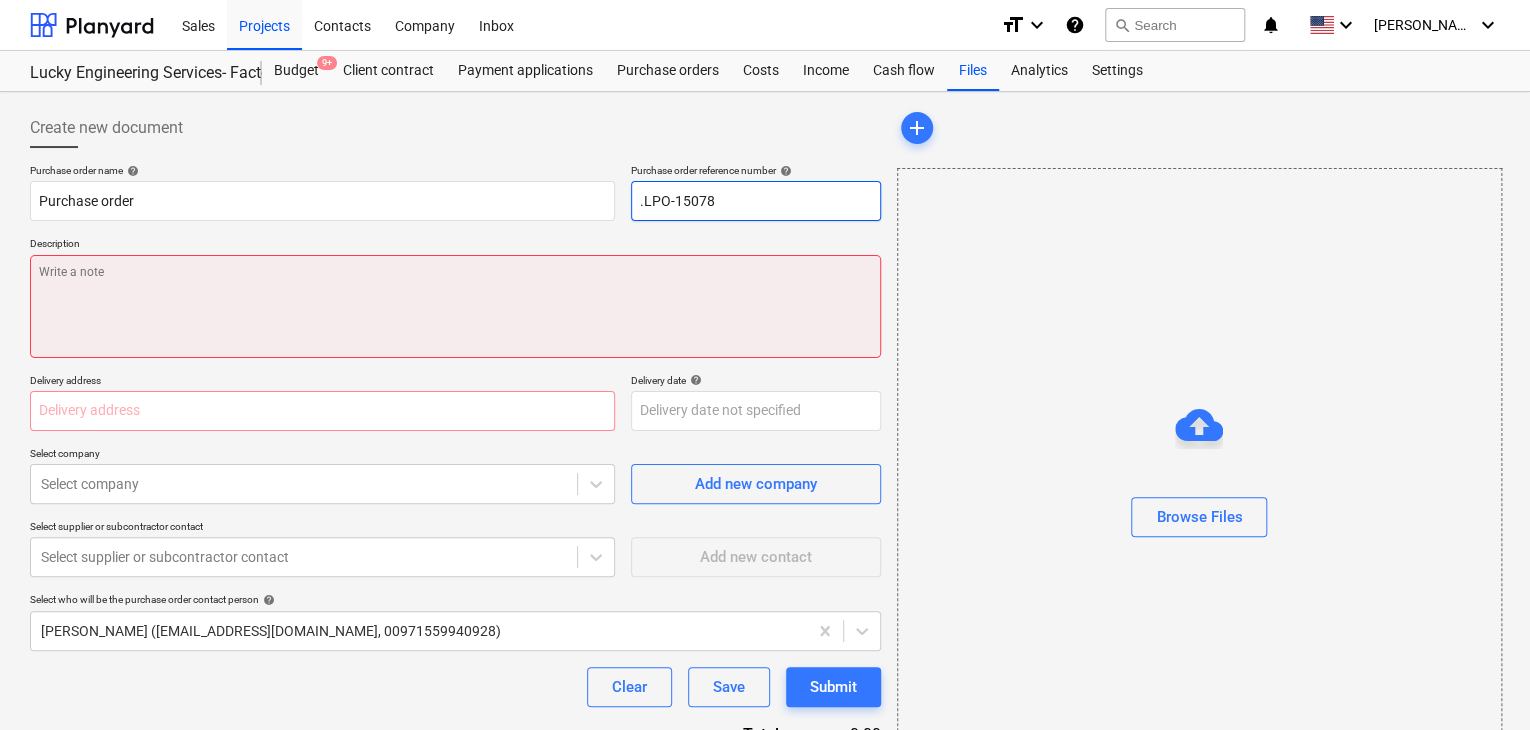 type on ".LPO-15078" 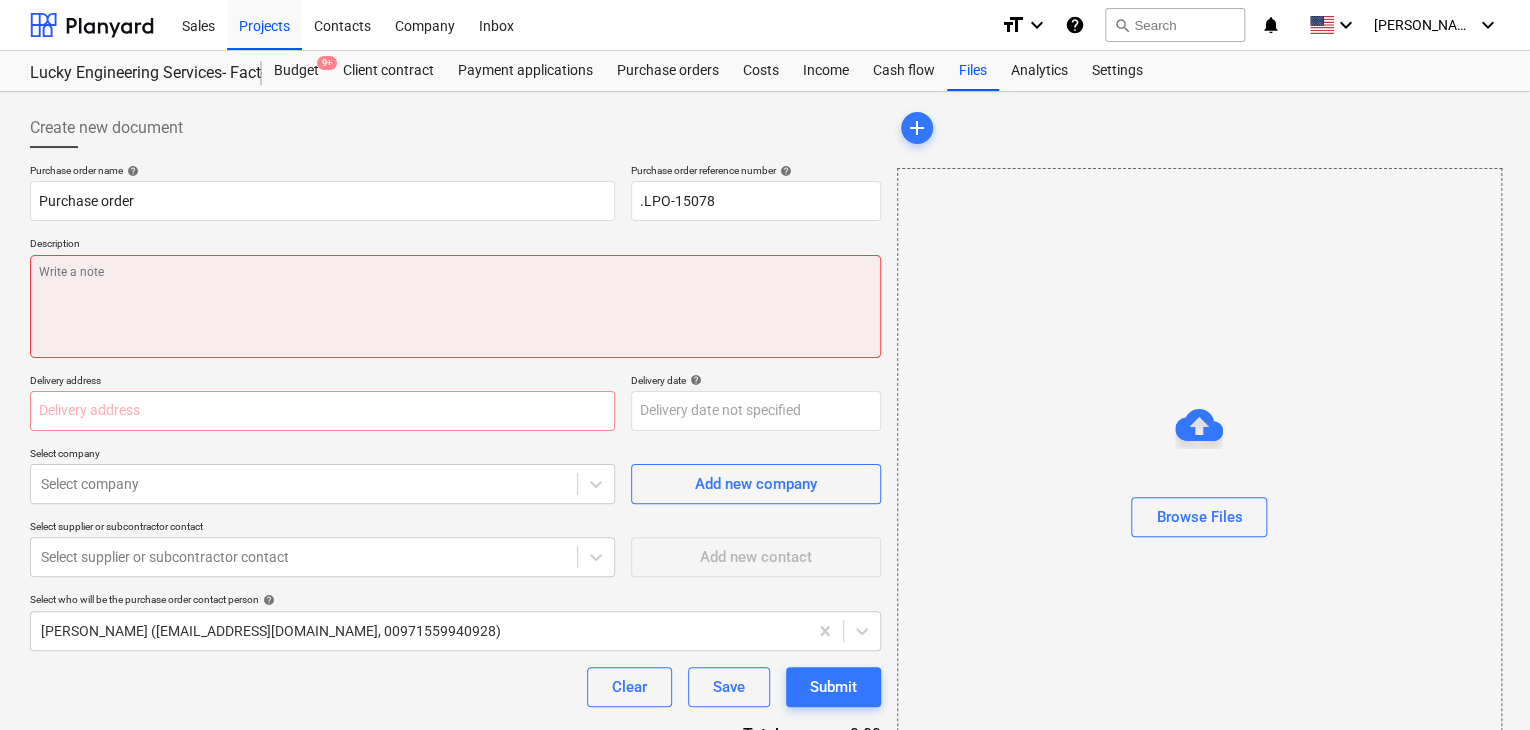 click at bounding box center [455, 306] 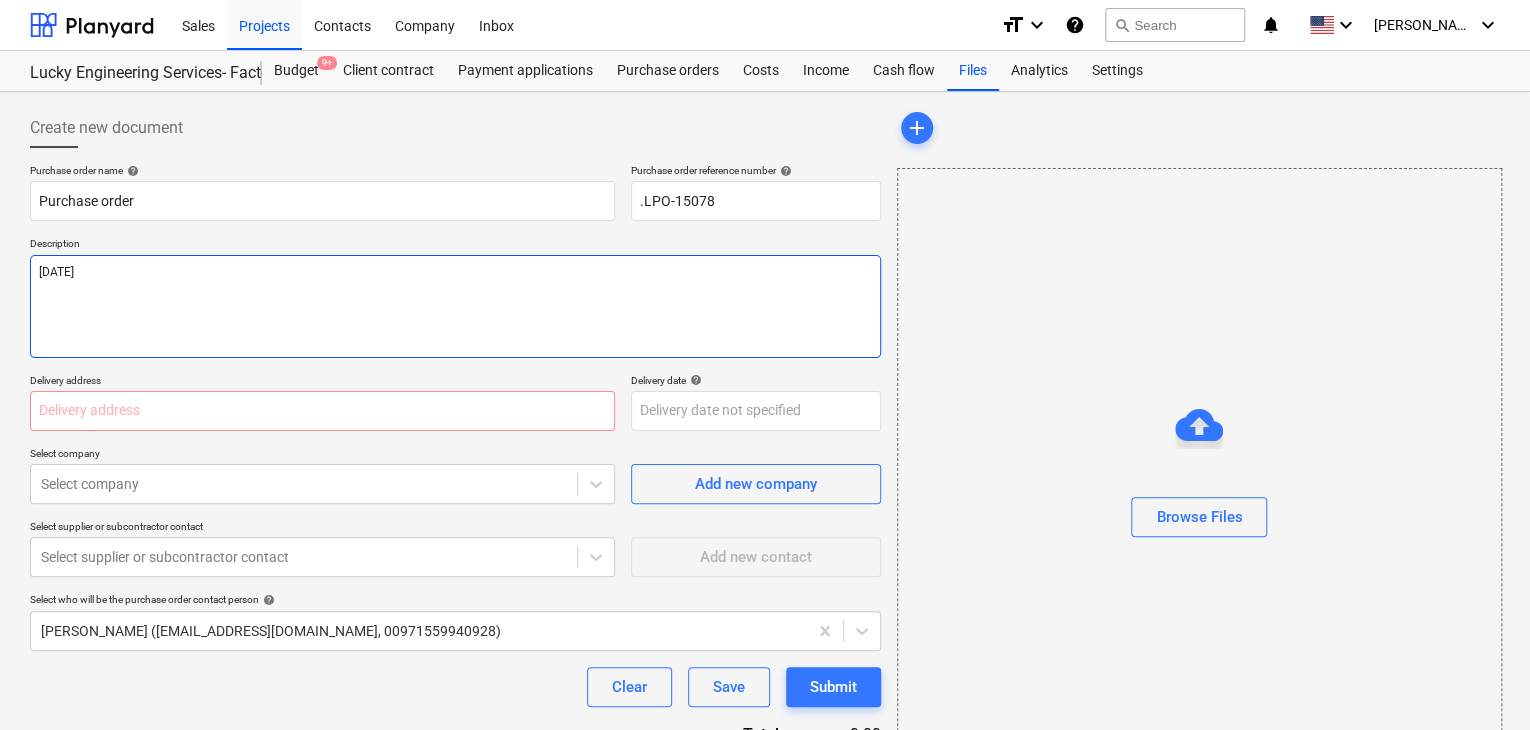 type on "[DATE]" 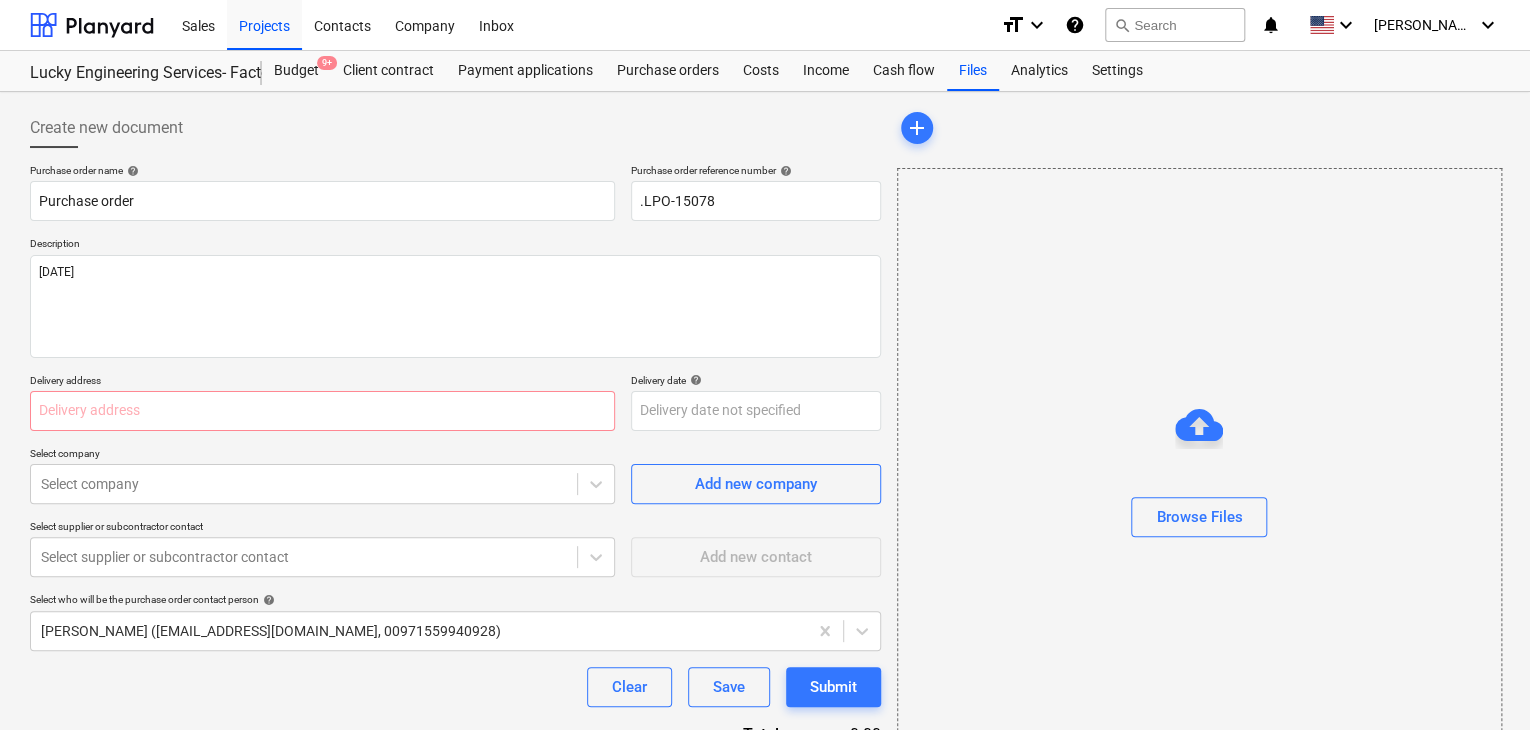 click on "Delivery address" at bounding box center (322, 382) 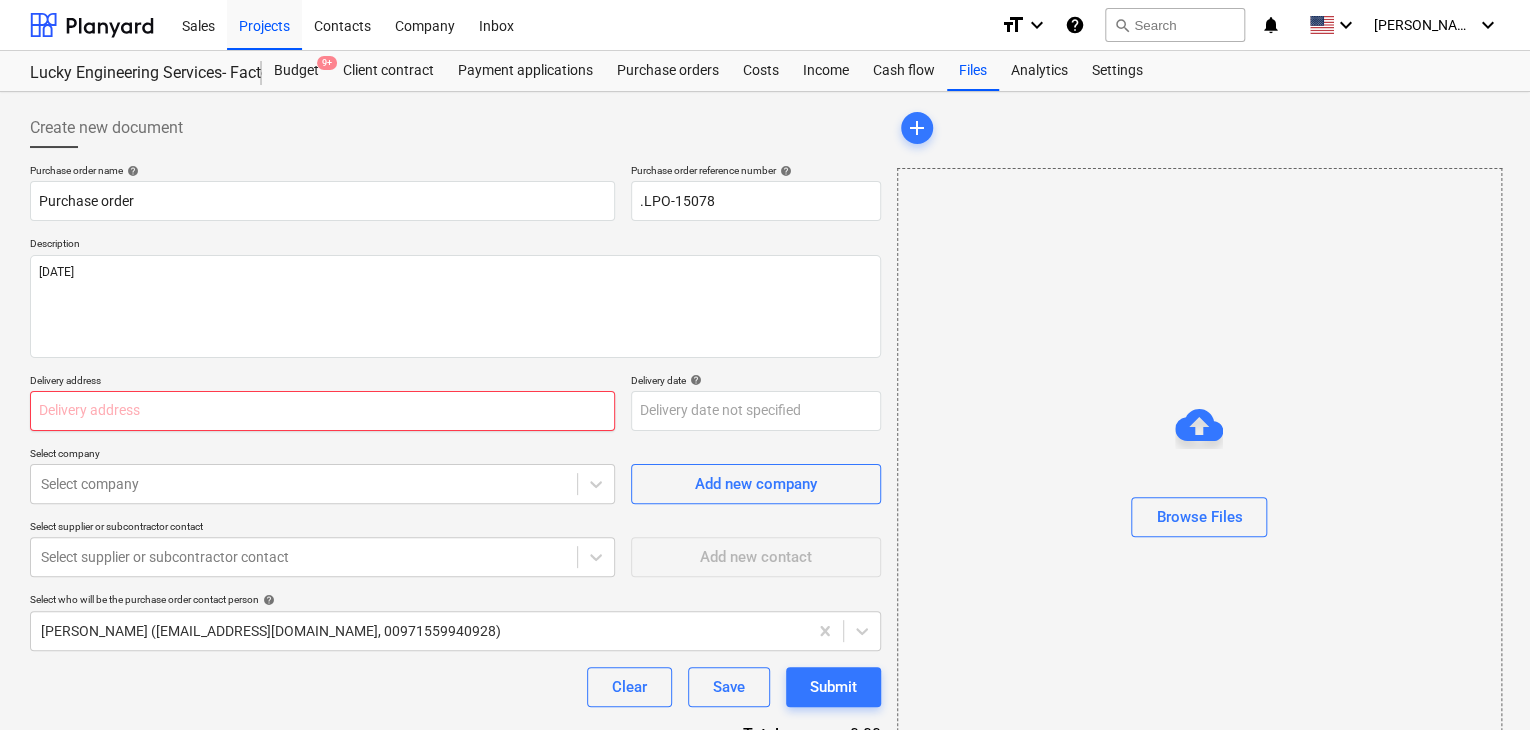 click at bounding box center (322, 411) 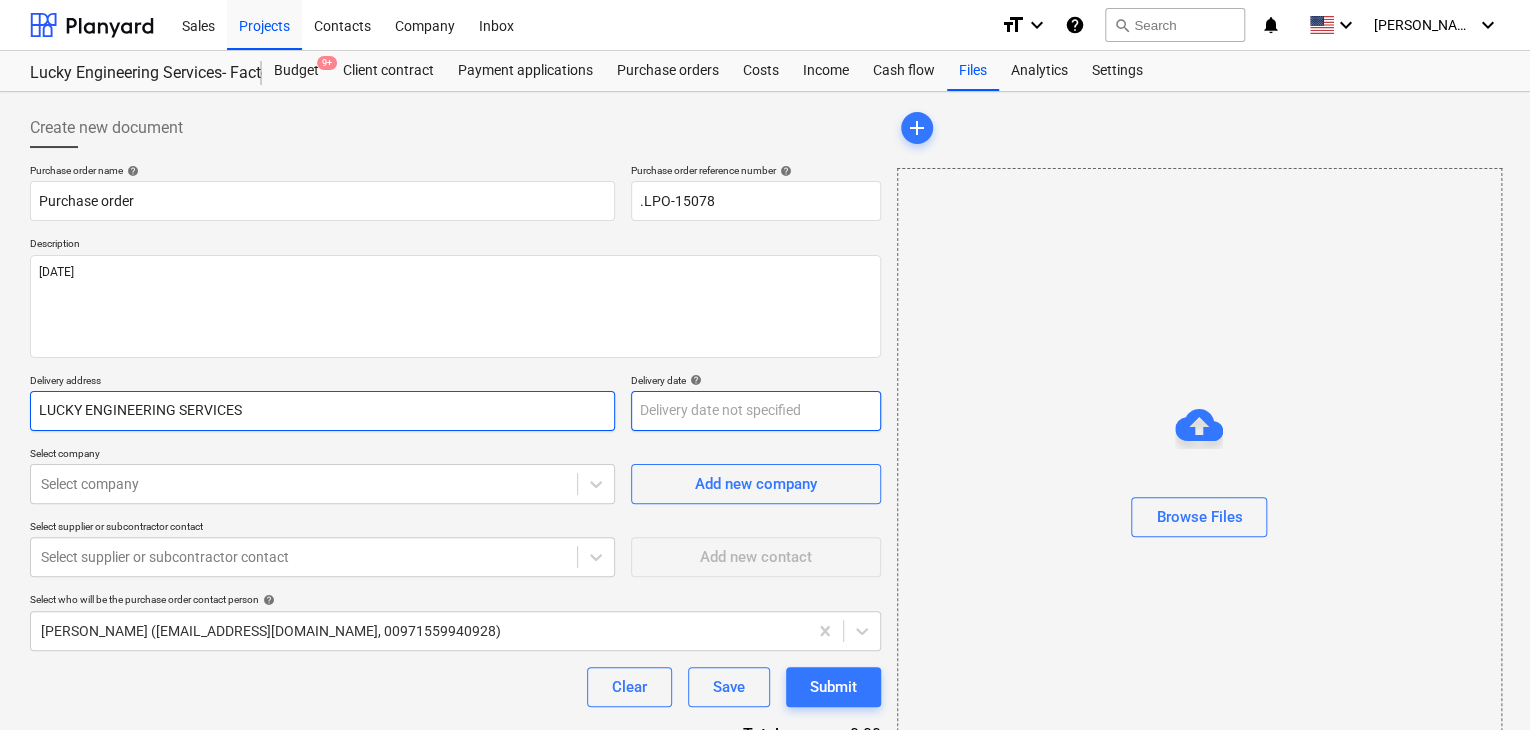 type on "LUCKY ENGINEERING SERVICES" 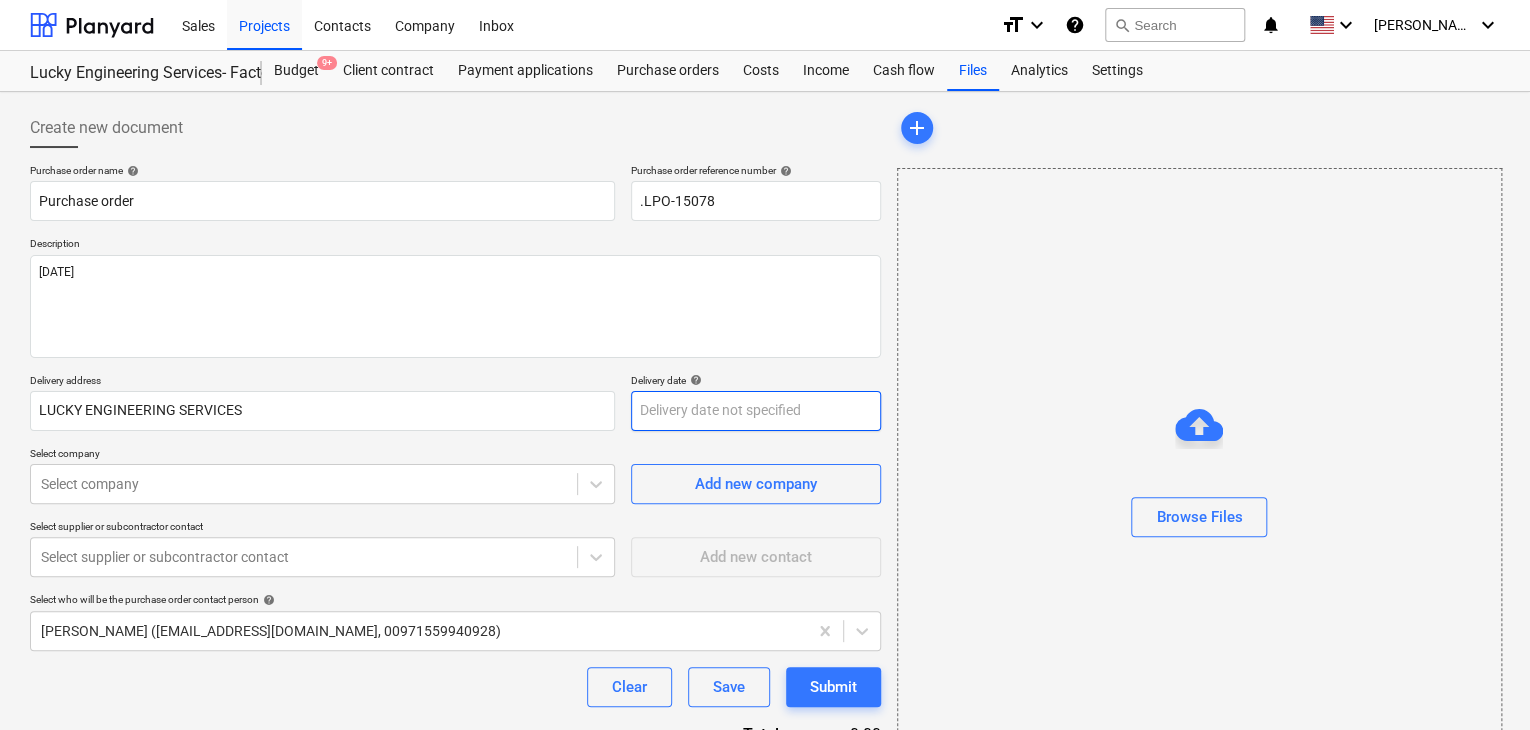 click on "Sales Projects Contacts Company Inbox format_size keyboard_arrow_down help search Search notifications 0 keyboard_arrow_down [PERSON_NAME] keyboard_arrow_down Lucky Engineering Services- Factory/Office Budget 9+ Client contract Payment applications Purchase orders Costs Income Cash flow Files Analytics Settings Create new document Purchase order name help Purchase order Purchase order reference number help .LPO-15078 Description [DATE] Delivery address LUCKY ENGINEERING SERVICES Delivery date help Press the down arrow key to interact with the calendar and
select a date. Press the question mark key to get the keyboard shortcuts for changing dates. Select company Select company Add new company Select supplier or subcontractor contact Select supplier or subcontractor contact Add new contact Select who will be the purchase order contact person help [PERSON_NAME] ([EMAIL_ADDRESS][DOMAIN_NAME], 00971559940928) Clear Save Submit Total 0.00 Select line-items to add help Search or select a line-item Select in bulk add" at bounding box center (765, 365) 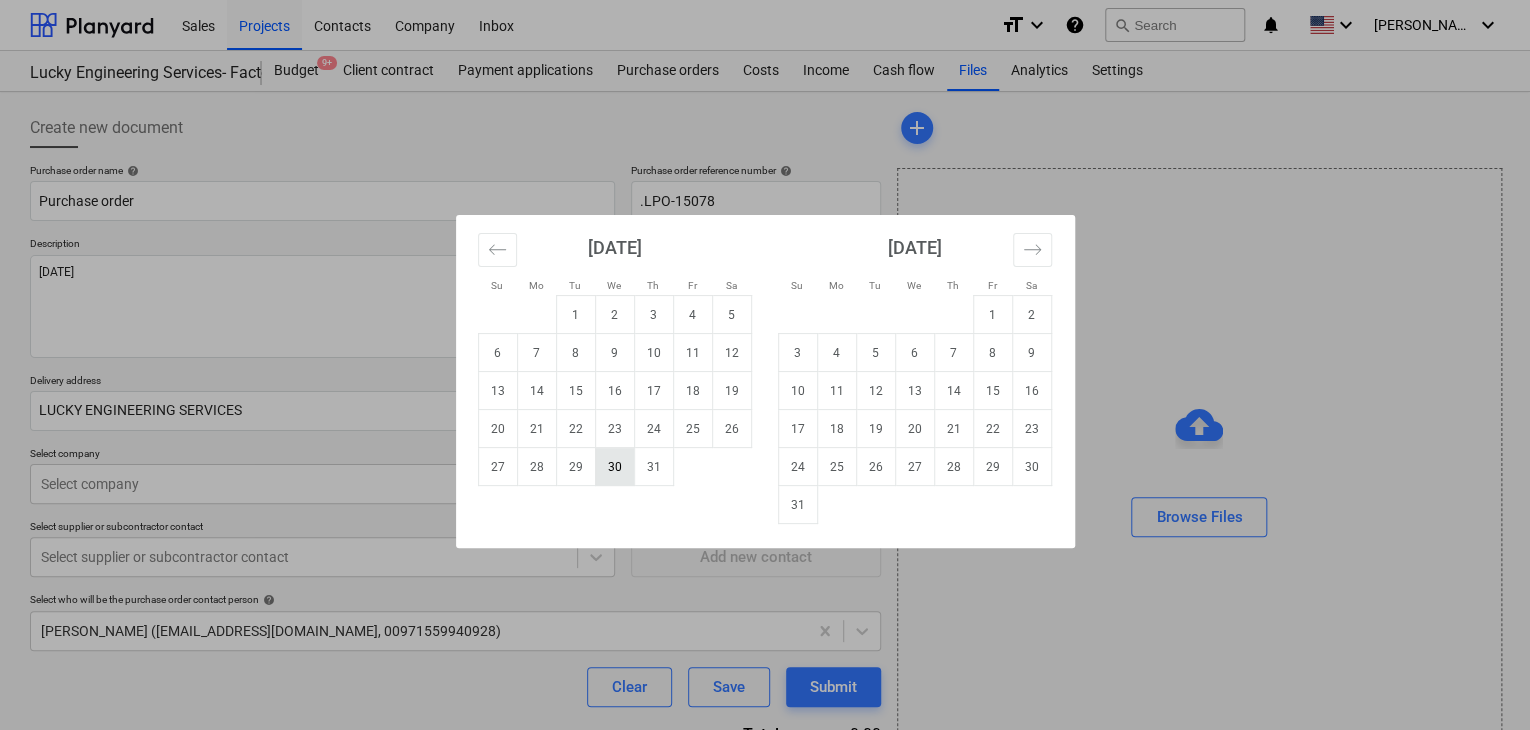 click on "30" at bounding box center (614, 467) 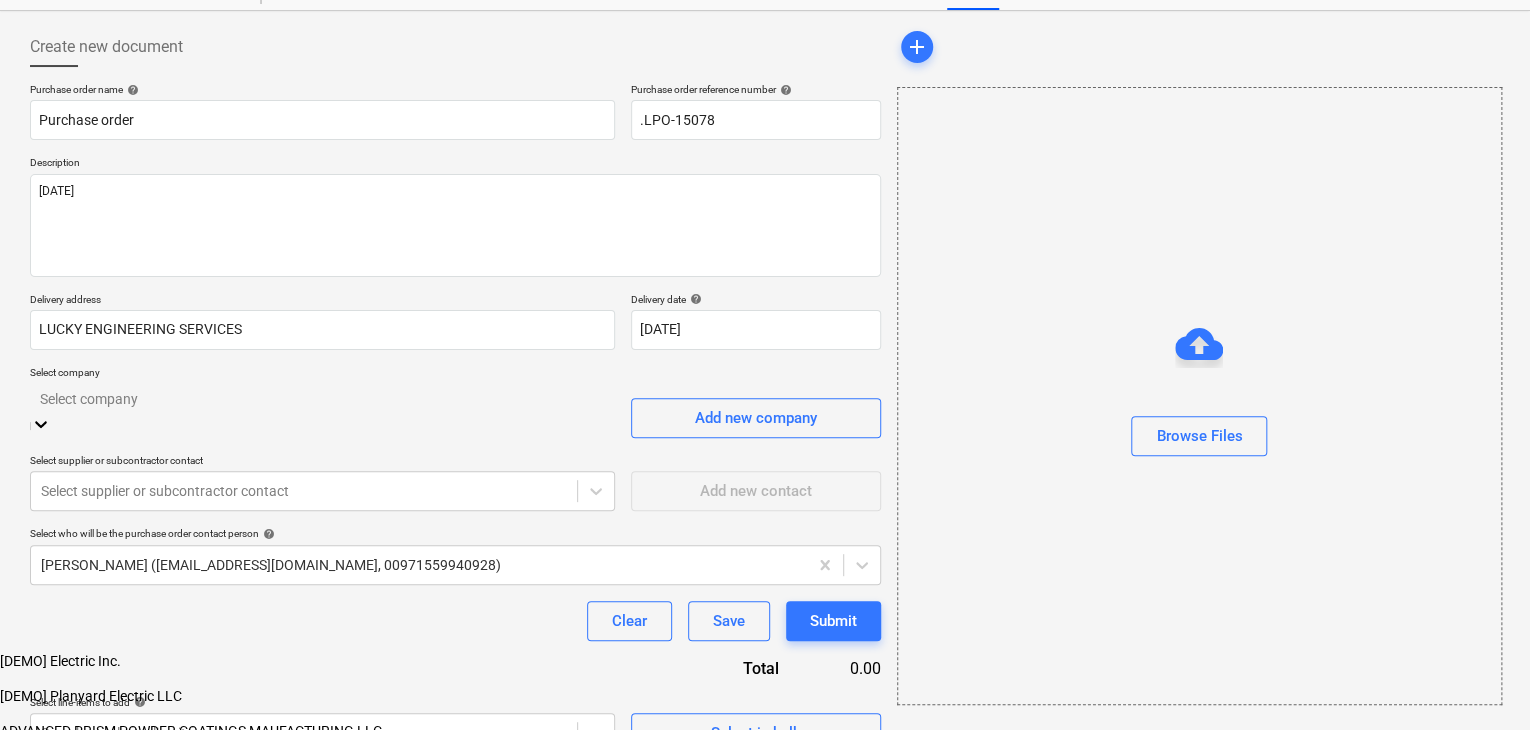 click on "Sales Projects Contacts Company Inbox format_size keyboard_arrow_down help search Search notifications 0 keyboard_arrow_down [PERSON_NAME] keyboard_arrow_down Lucky Engineering Services- Factory/Office Budget 9+ Client contract Payment applications Purchase orders Costs Income Cash flow Files Analytics Settings Create new document Purchase order name help Purchase order Purchase order reference number help .LPO-15078 Description [DATE] Delivery address LUCKY ENGINEERING SERVICES Delivery date help [DATE] [DATE] Press the down arrow key to interact with the calendar and
select a date. Press the question mark key to get the keyboard shortcuts for changing dates. Select company option [DEMO] Electric Inc.   focused, 1 of 202. 202 results available. Use Up and Down to choose options, press Enter to select the currently focused option, press Escape to exit the menu, press Tab to select the option and exit the menu. Select company Add new company Select supplier or subcontractor contact help Clear" at bounding box center (765, 391) 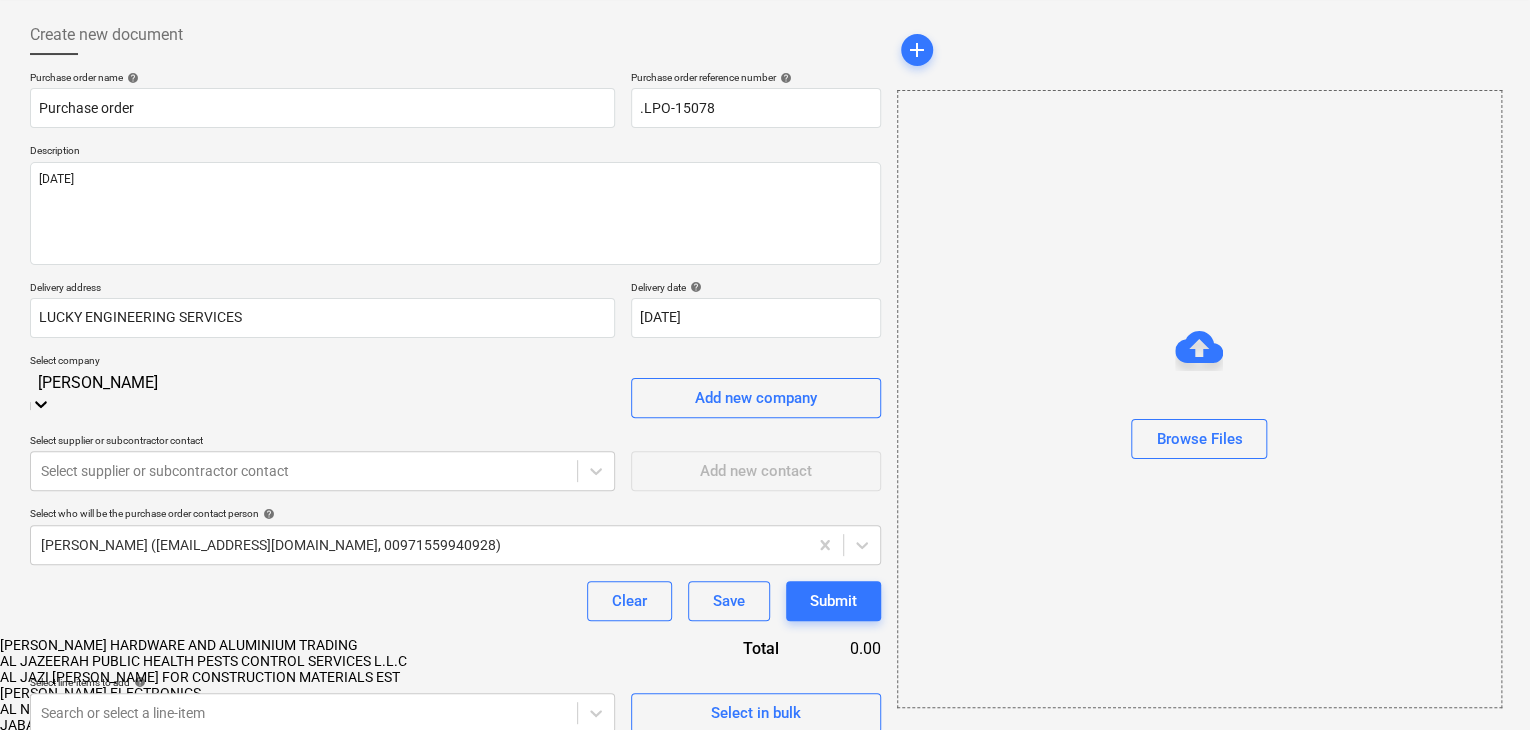 type on "JAB" 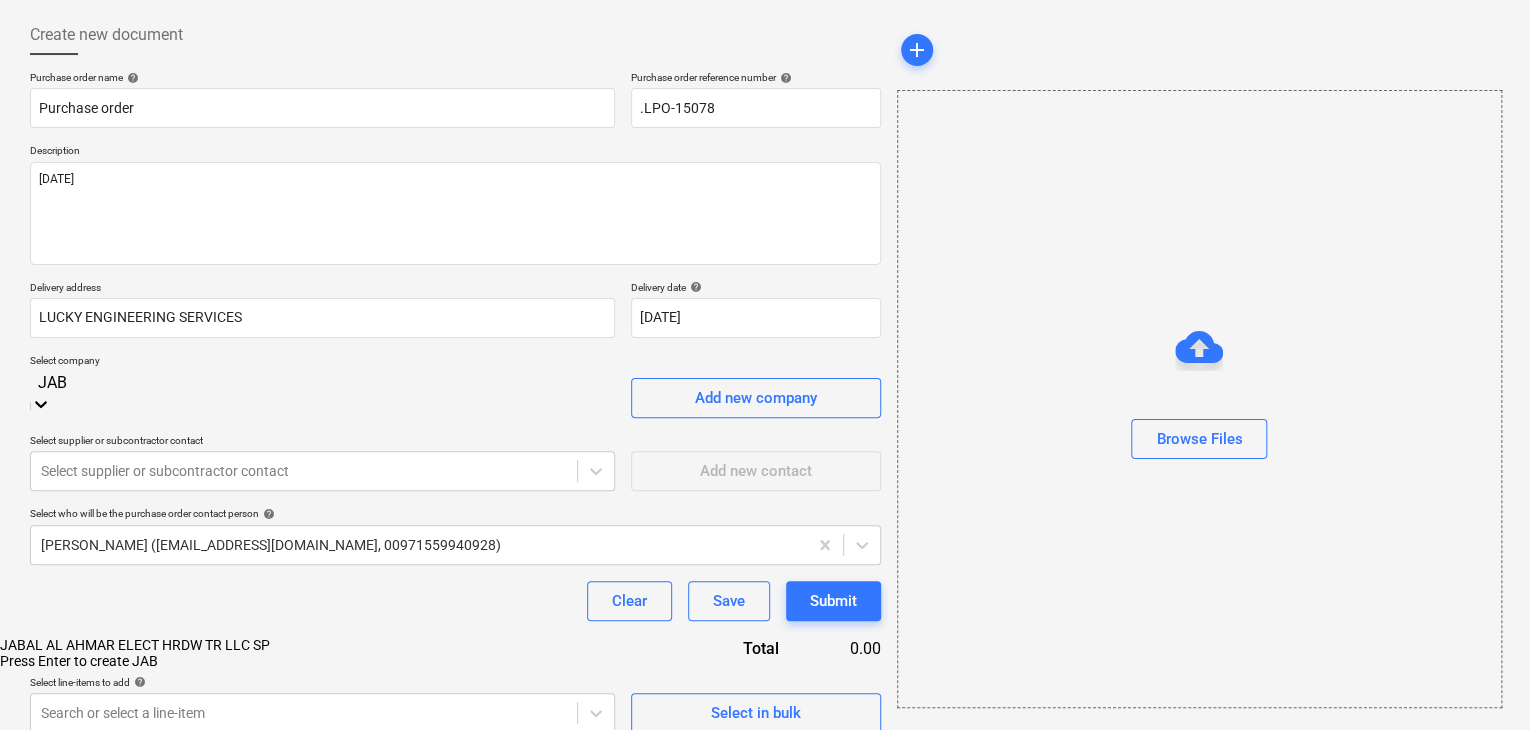 click on "JABAL AL AHMAR ELECT HRDW TR LLC SP" at bounding box center (765, 645) 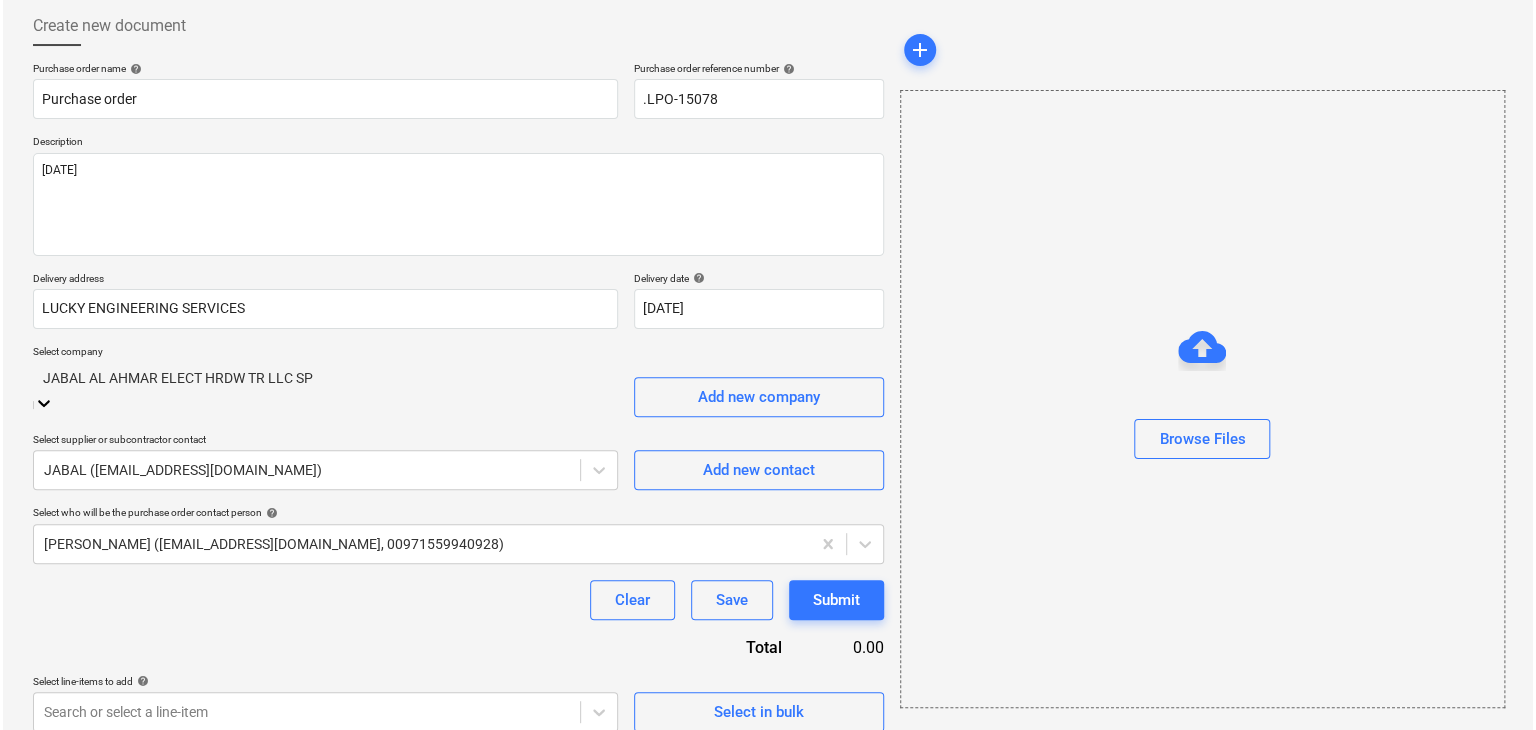 scroll, scrollTop: 104, scrollLeft: 0, axis: vertical 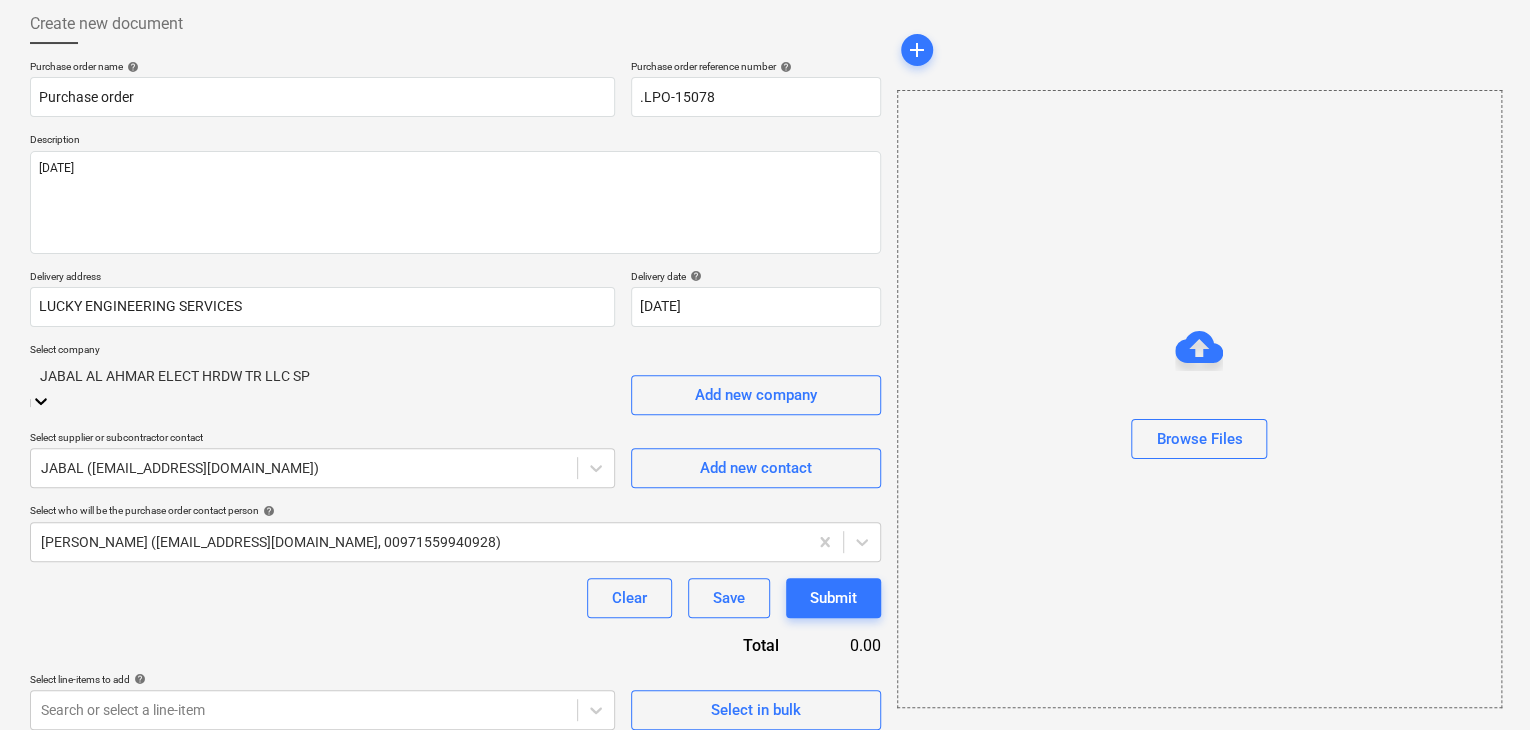 click on "Select in bulk" at bounding box center (756, 701) 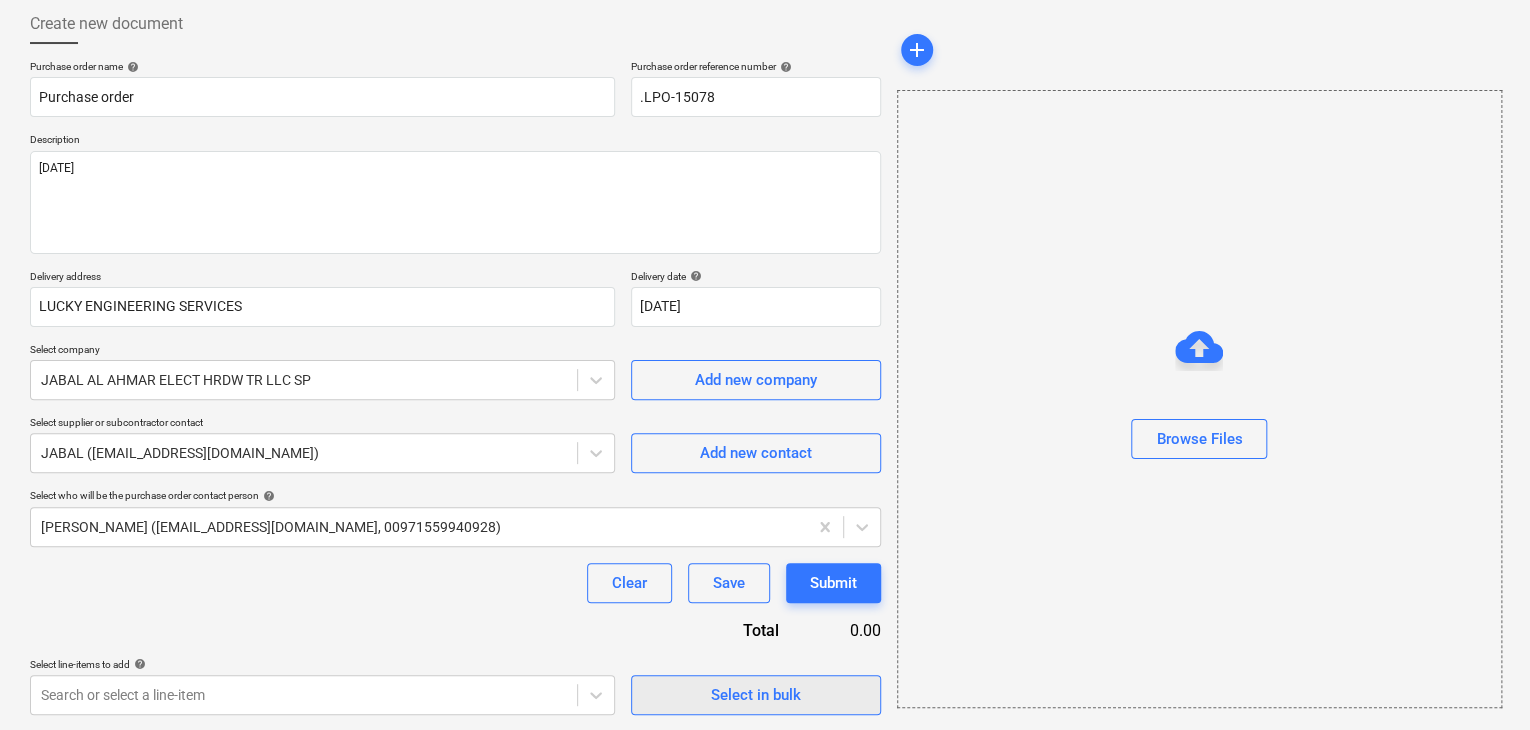 click on "Select in bulk" at bounding box center [756, 695] 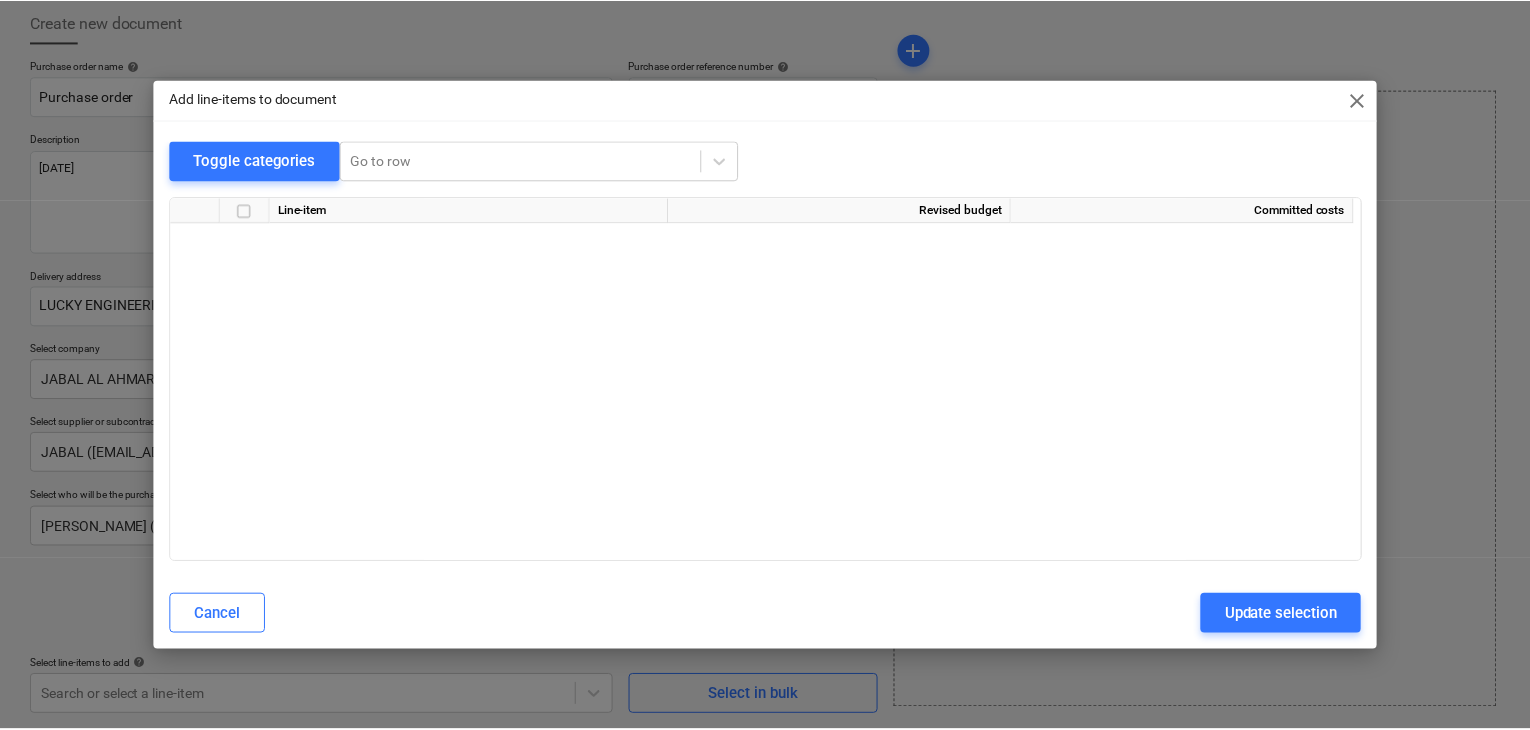 scroll, scrollTop: 36561, scrollLeft: 0, axis: vertical 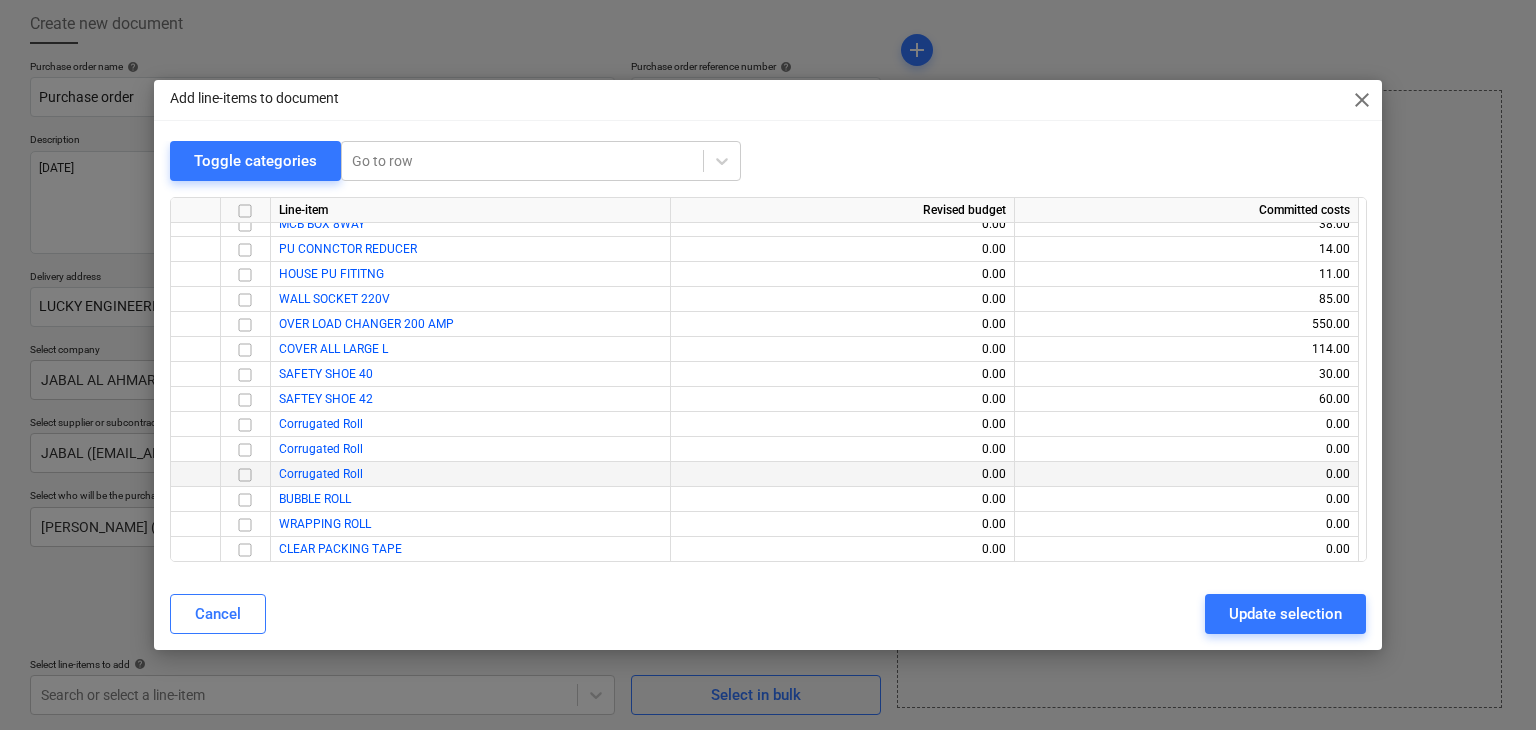 click at bounding box center [245, 475] 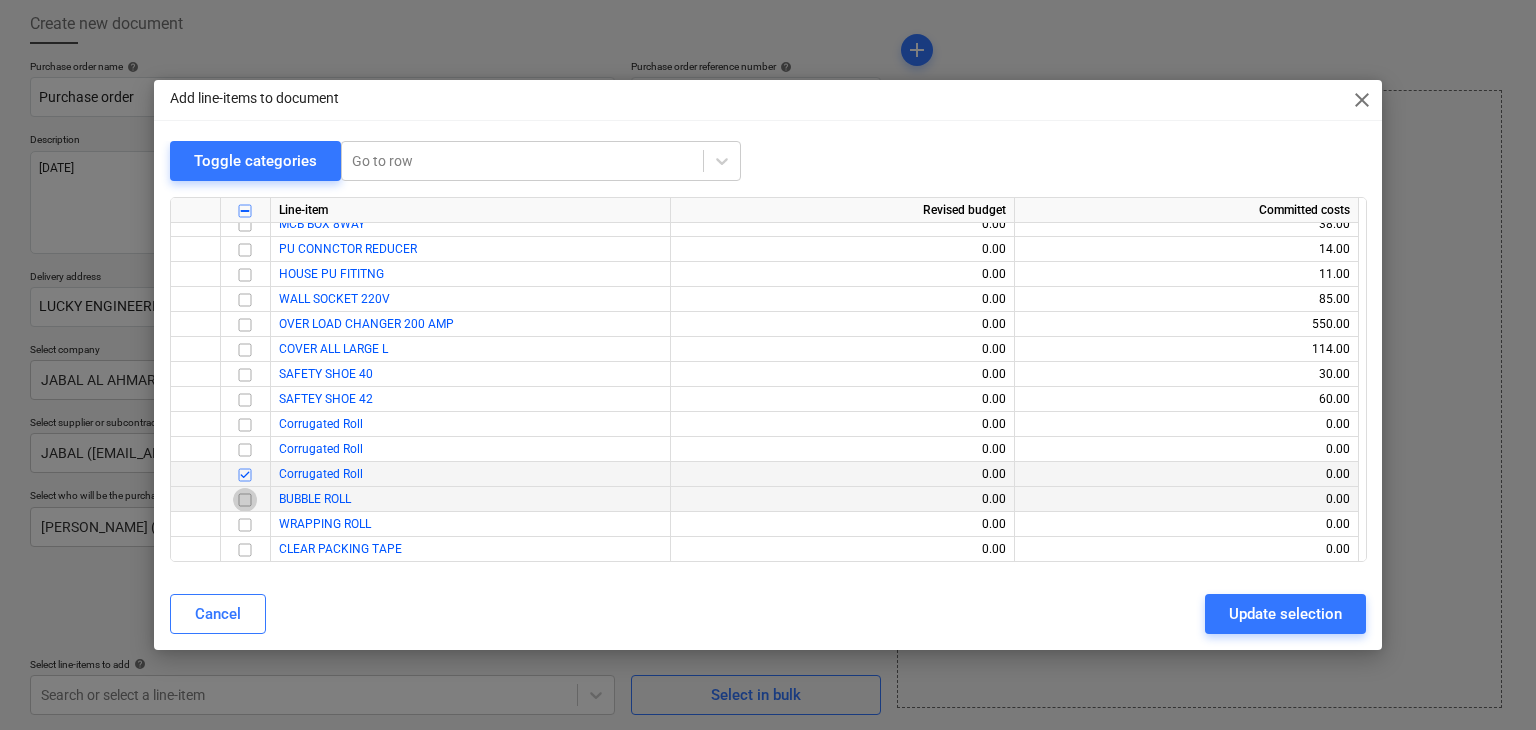 click at bounding box center [245, 500] 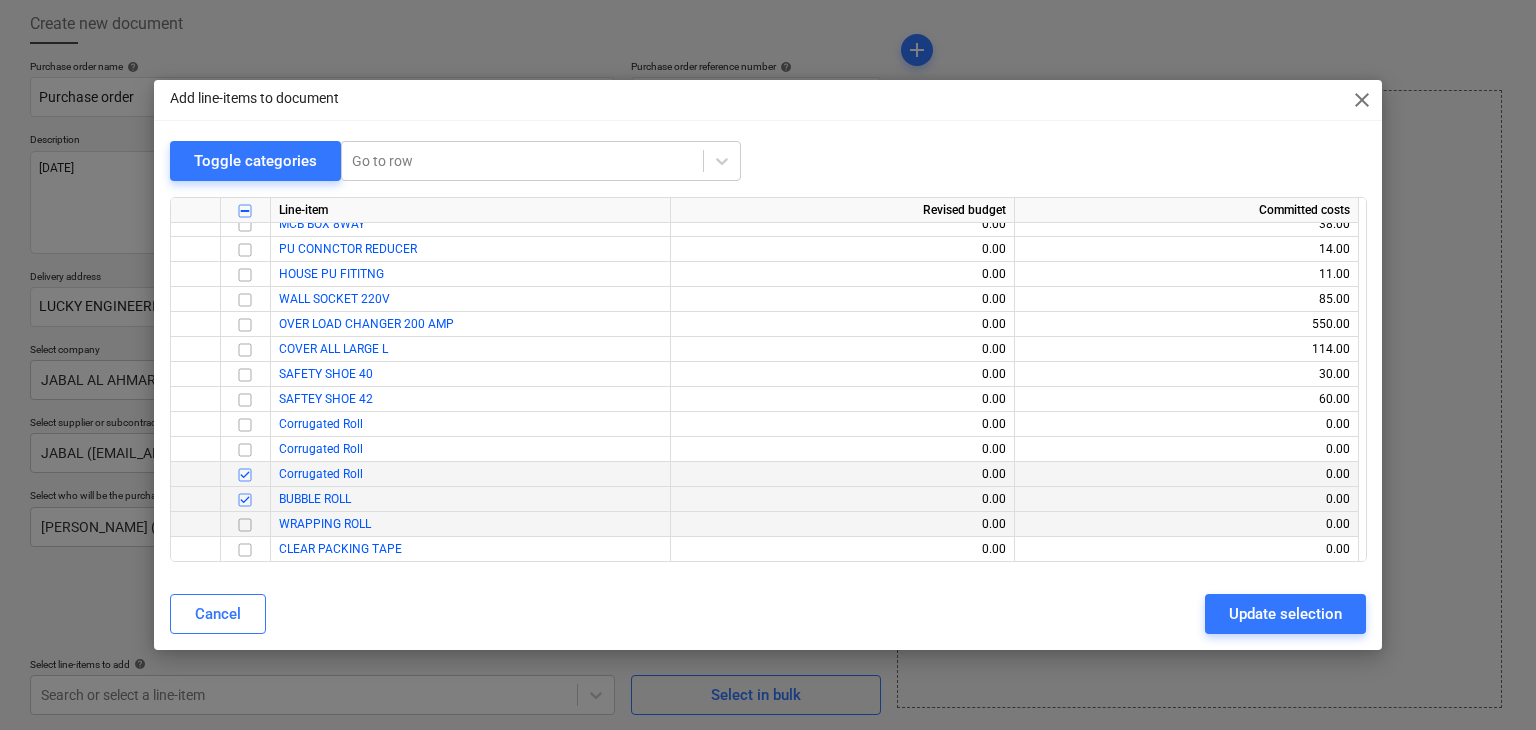 click at bounding box center (245, 525) 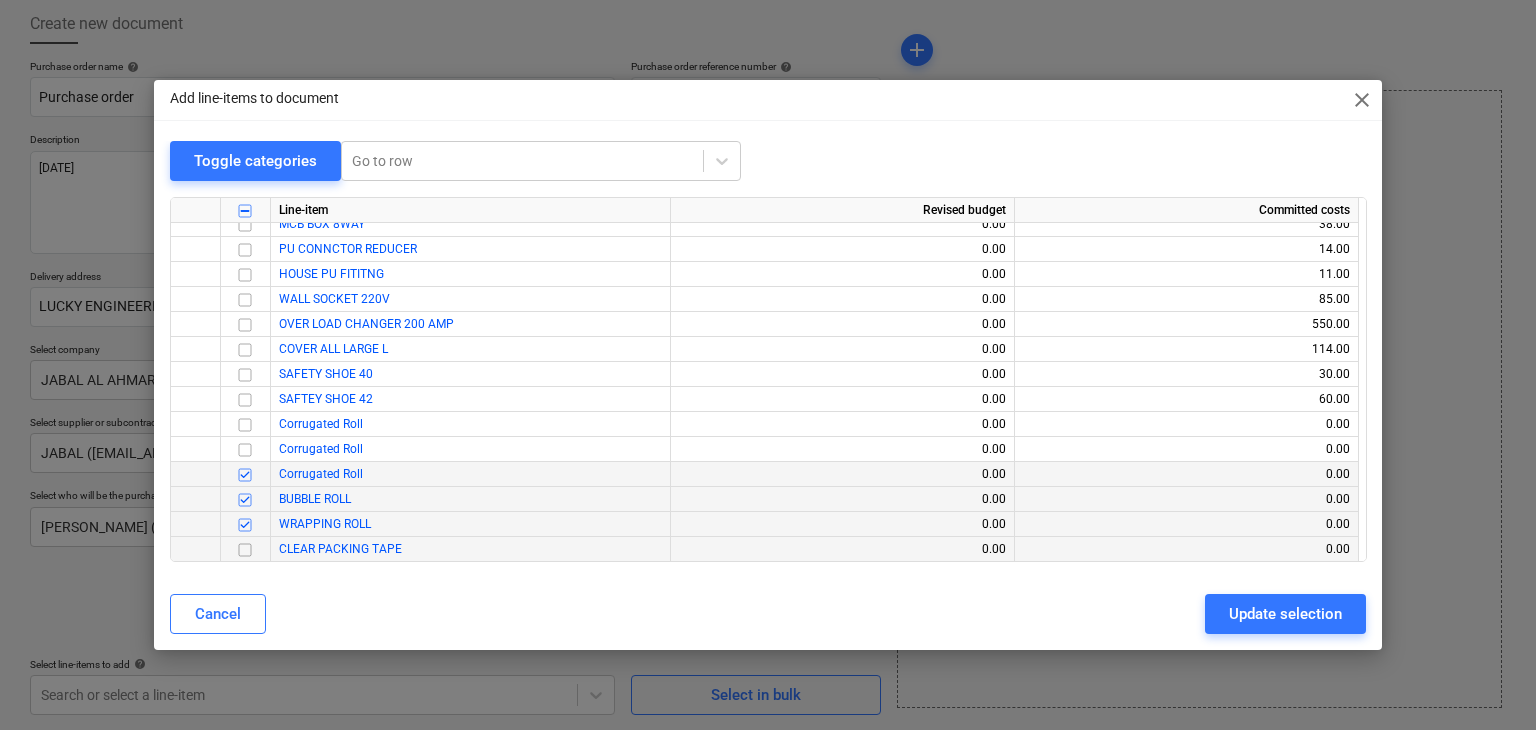 click at bounding box center [245, 550] 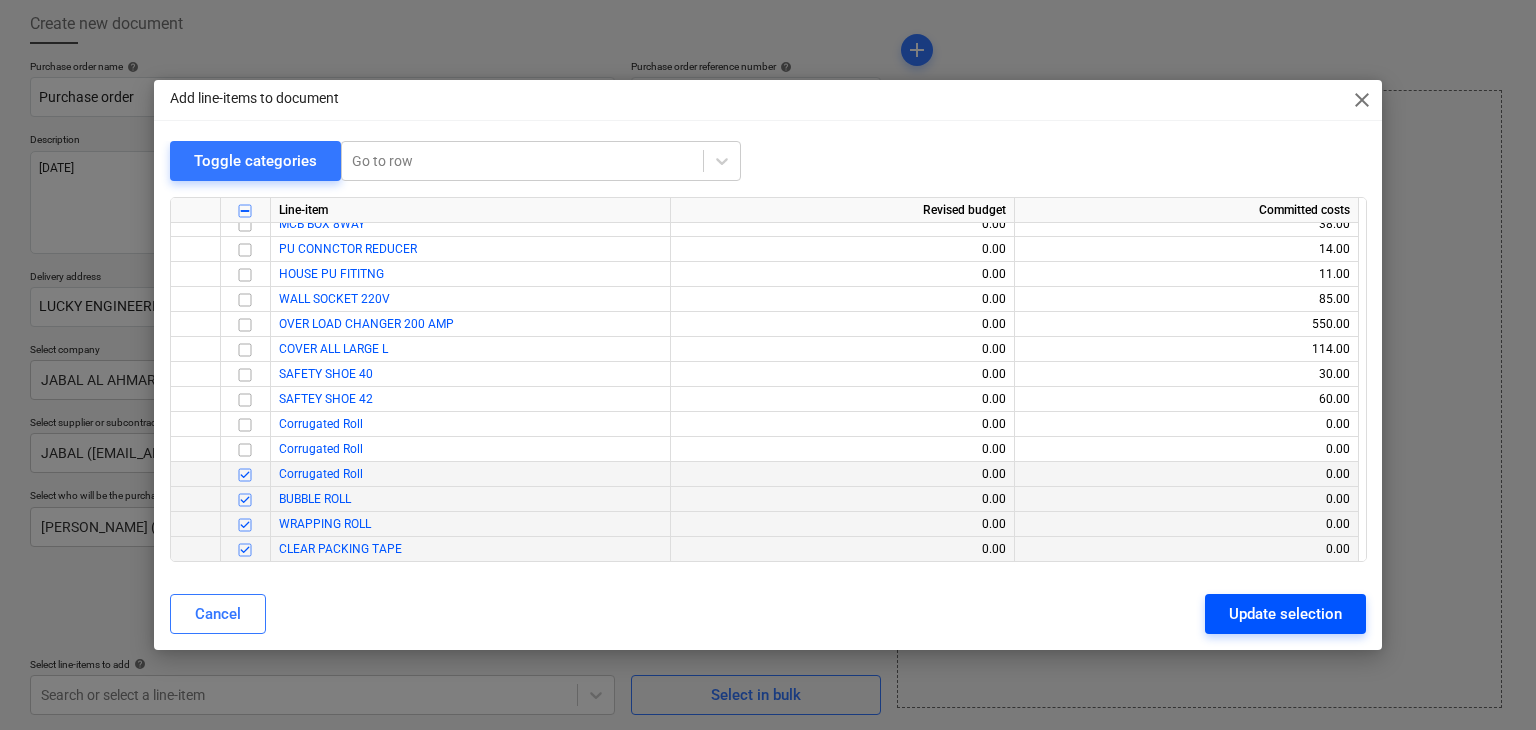 click on "Update selection" at bounding box center (1285, 614) 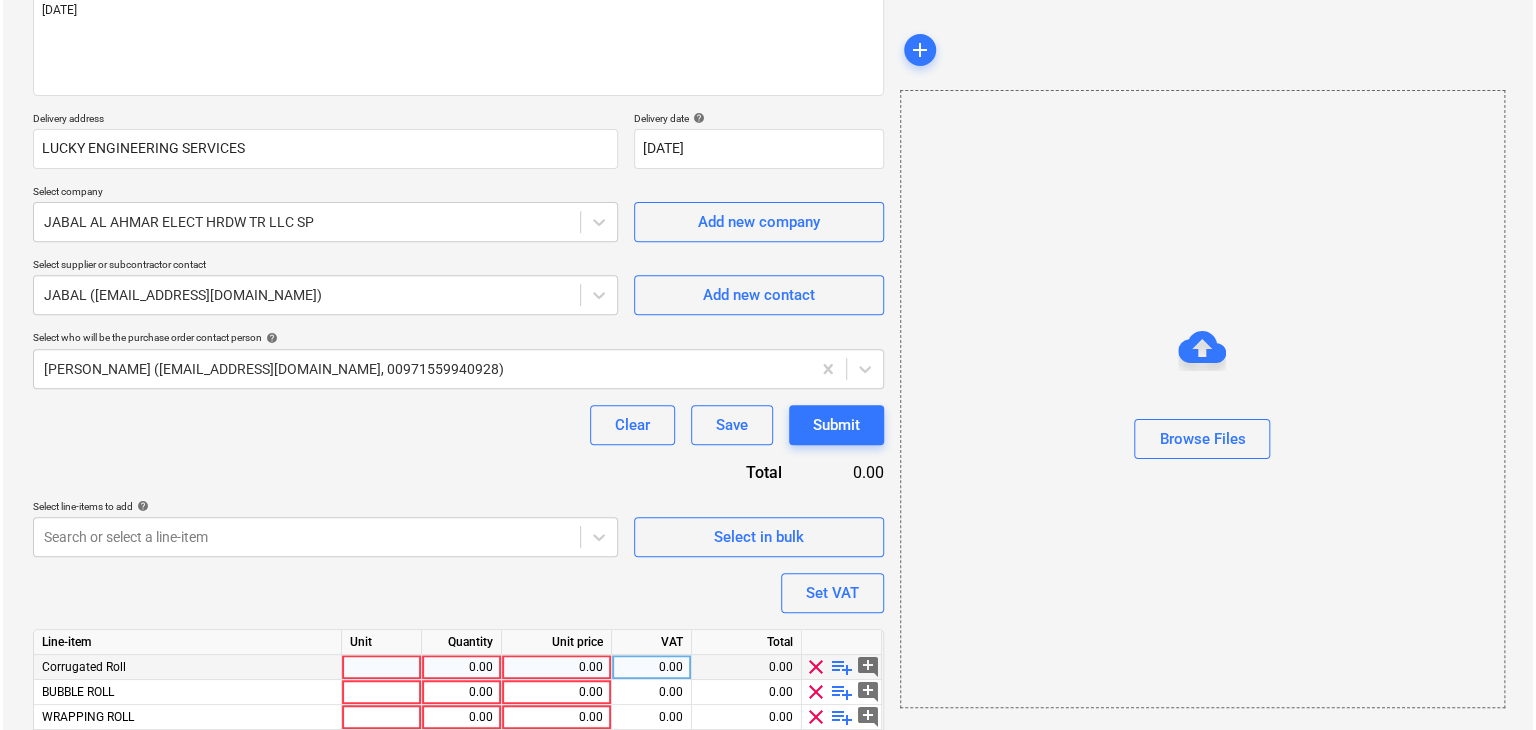 scroll, scrollTop: 368, scrollLeft: 0, axis: vertical 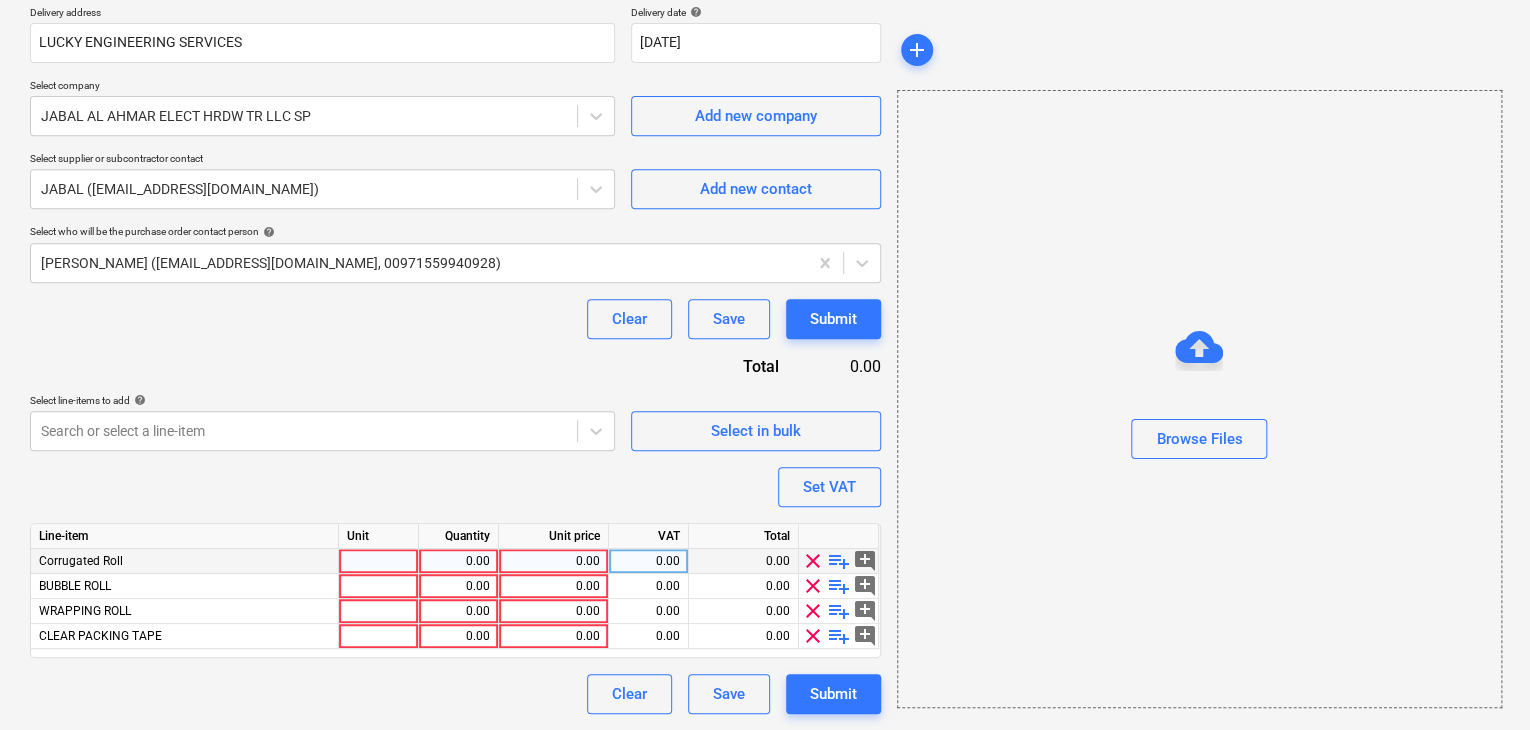 click at bounding box center [379, 561] 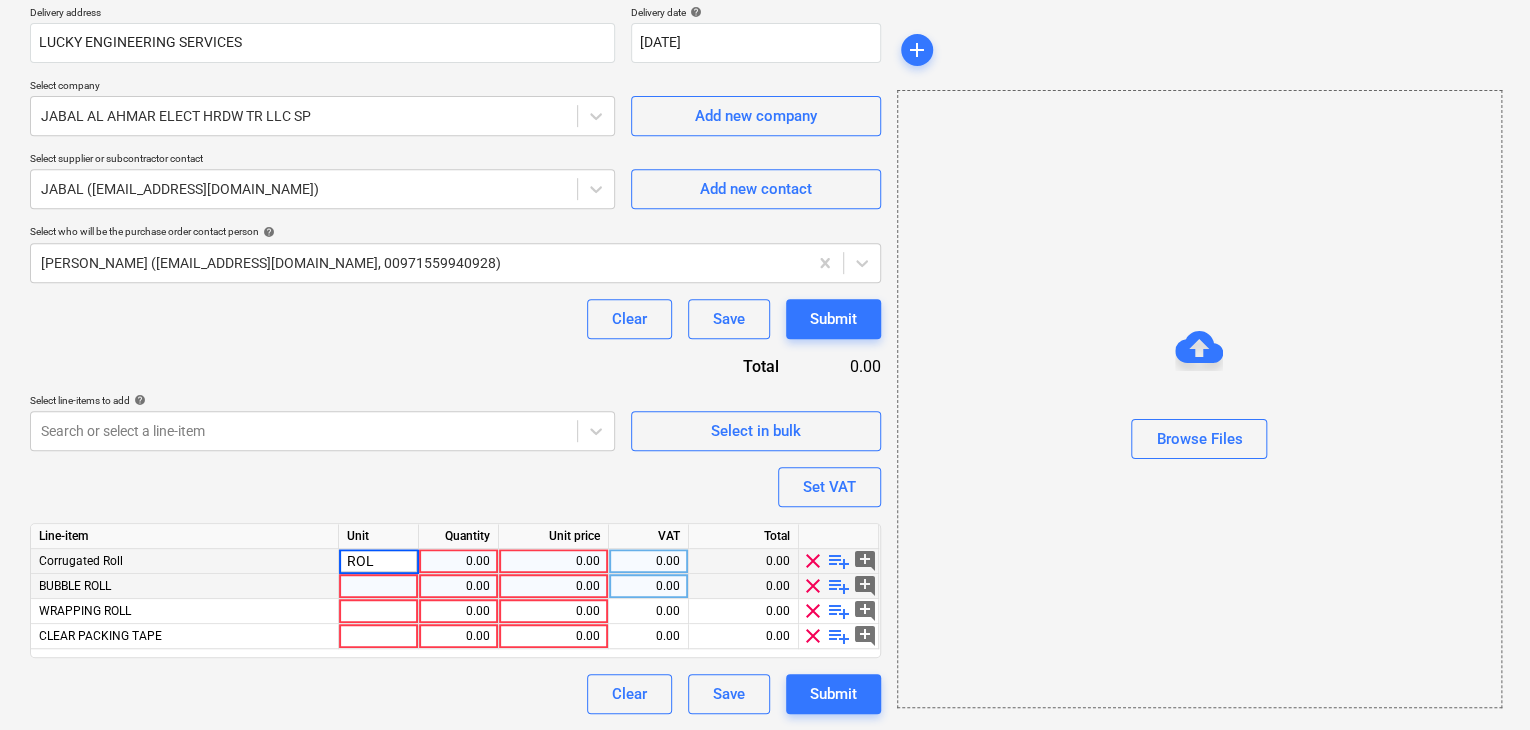 type on "ROLL" 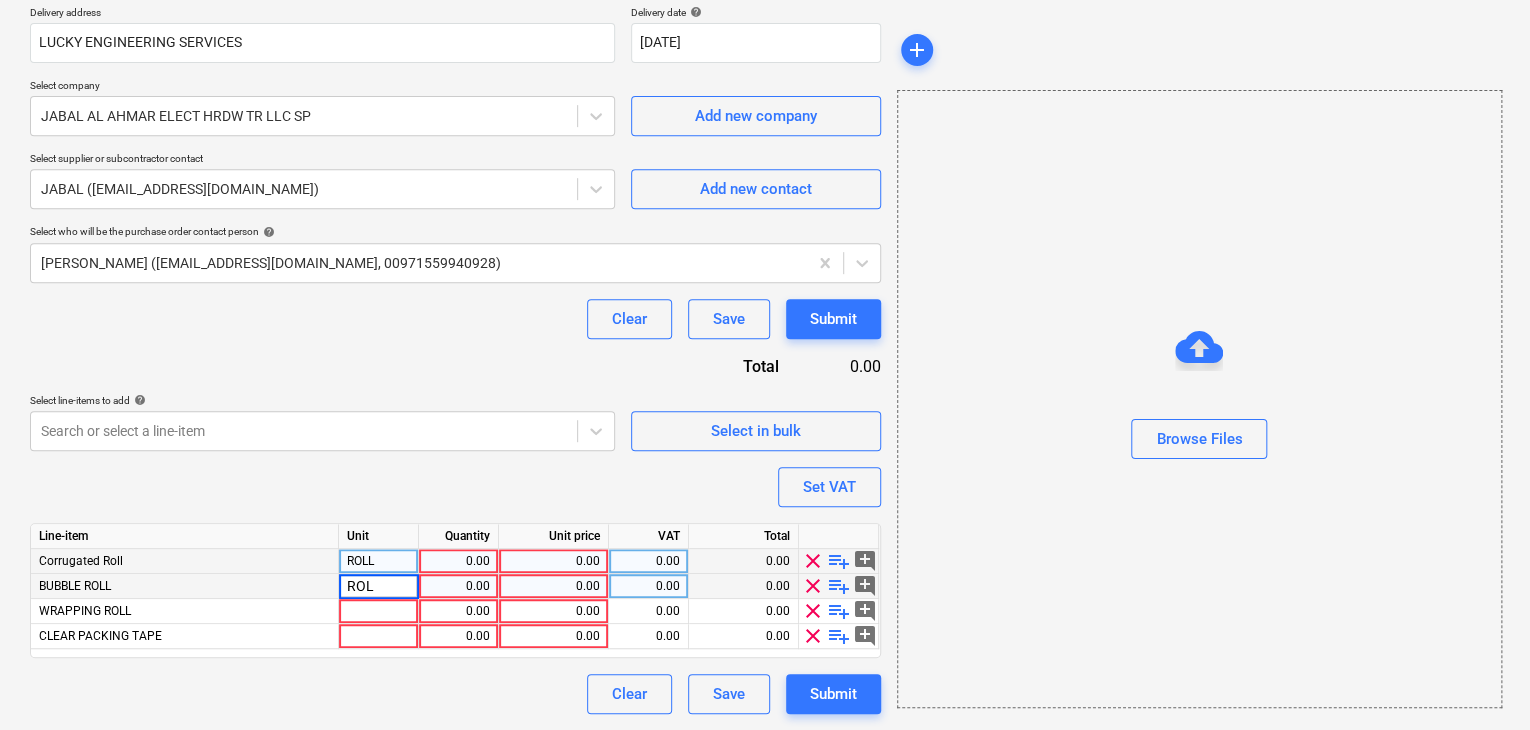 type on "ROLL" 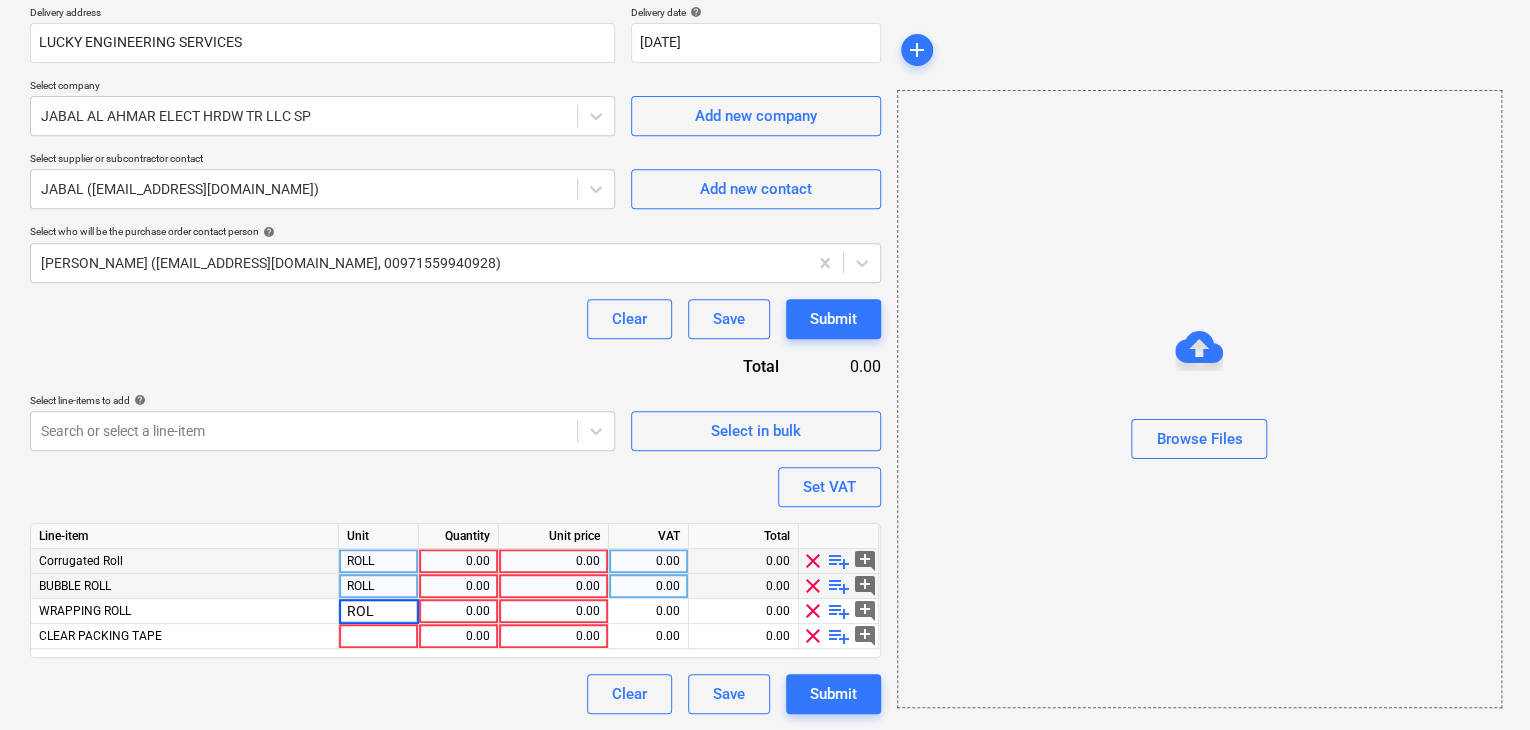 type on "ROLL" 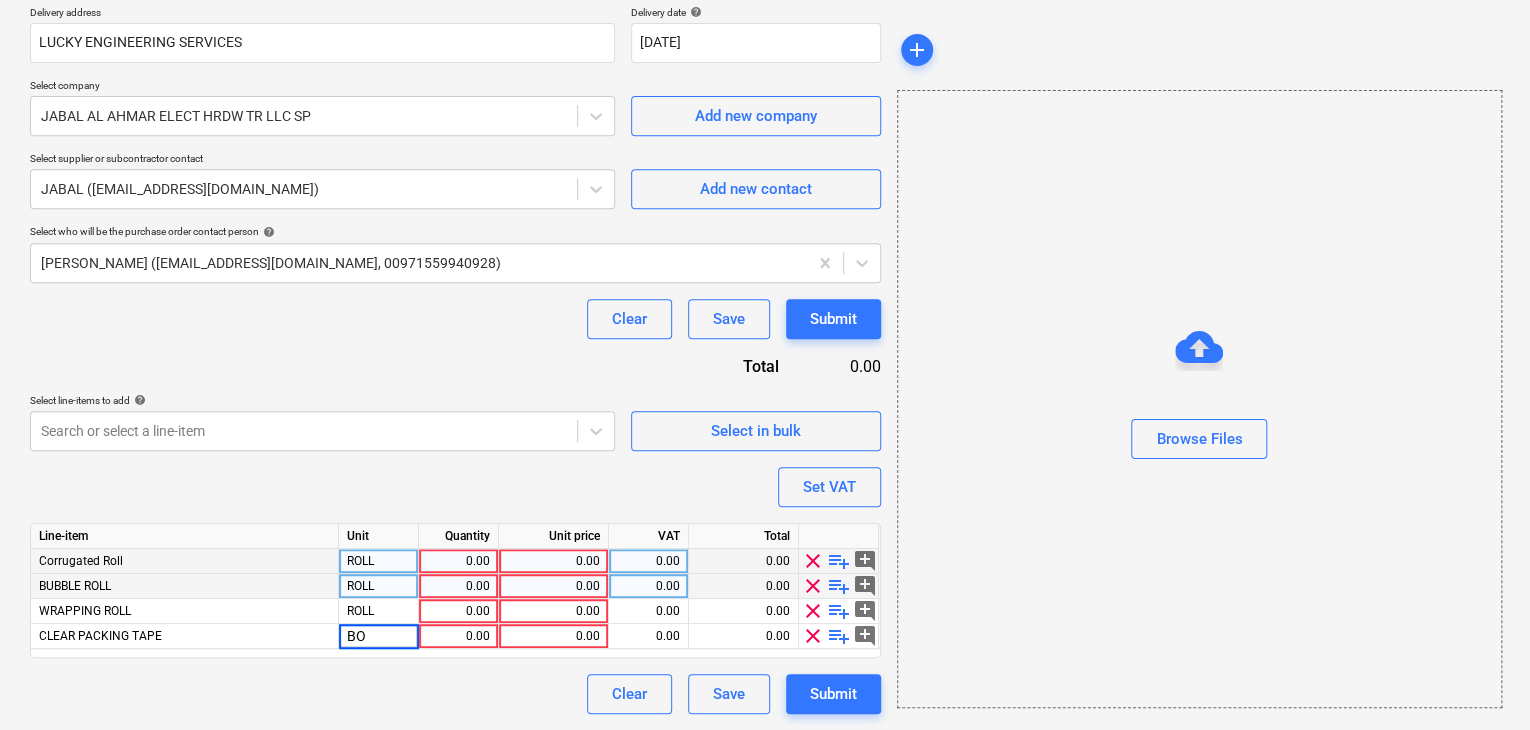 type on "BOX" 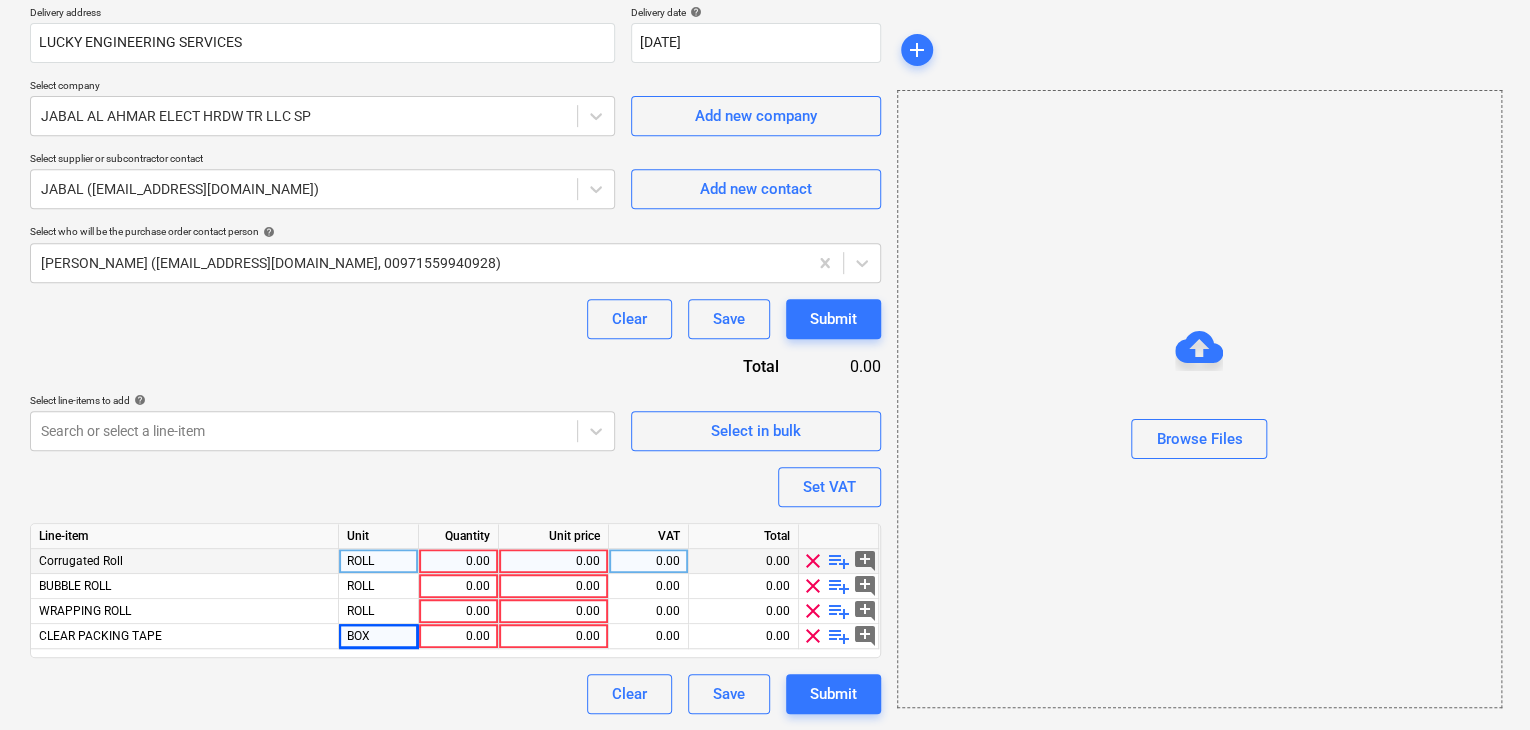 drag, startPoint x: 455, startPoint y: 557, endPoint x: 490, endPoint y: 627, distance: 78.26238 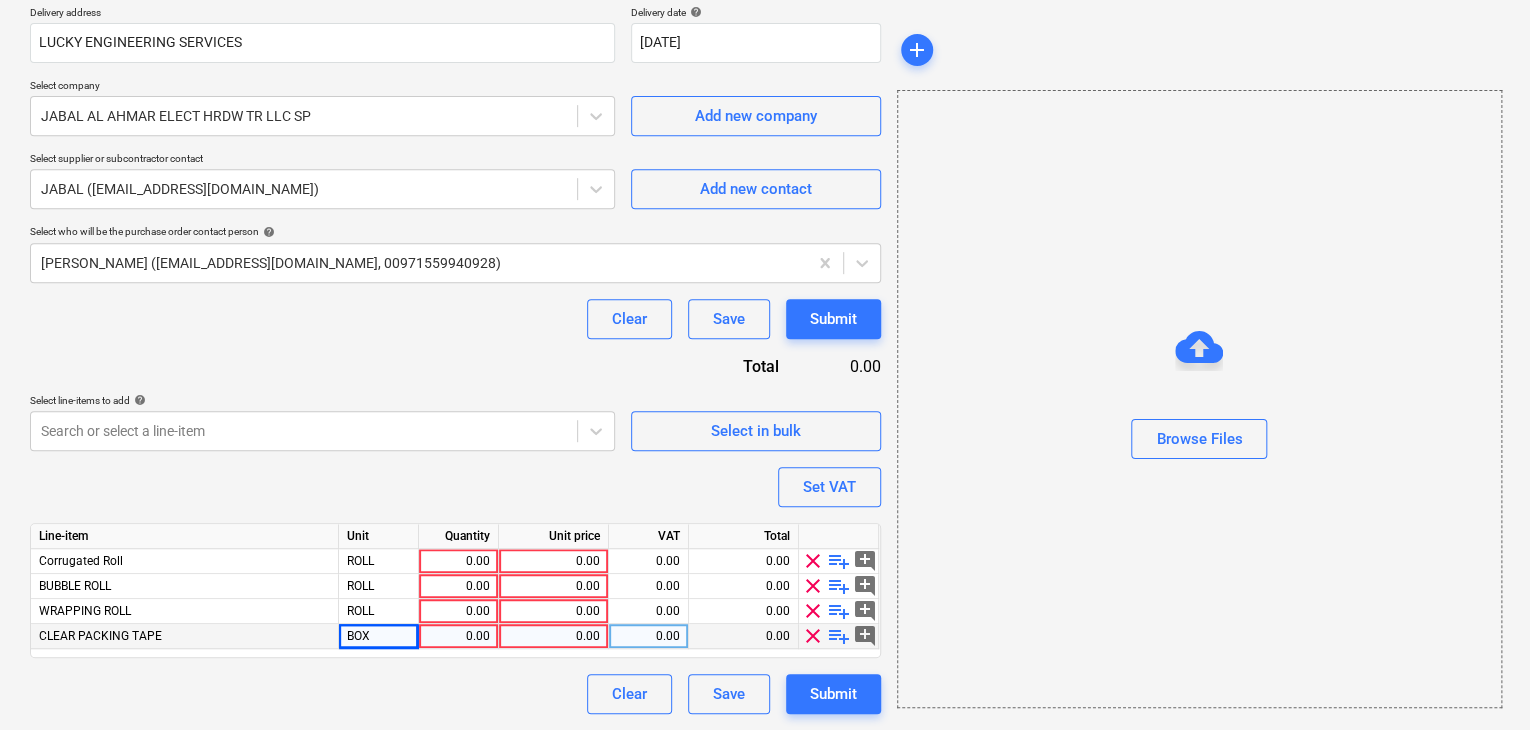 click on "0.00" at bounding box center [458, 561] 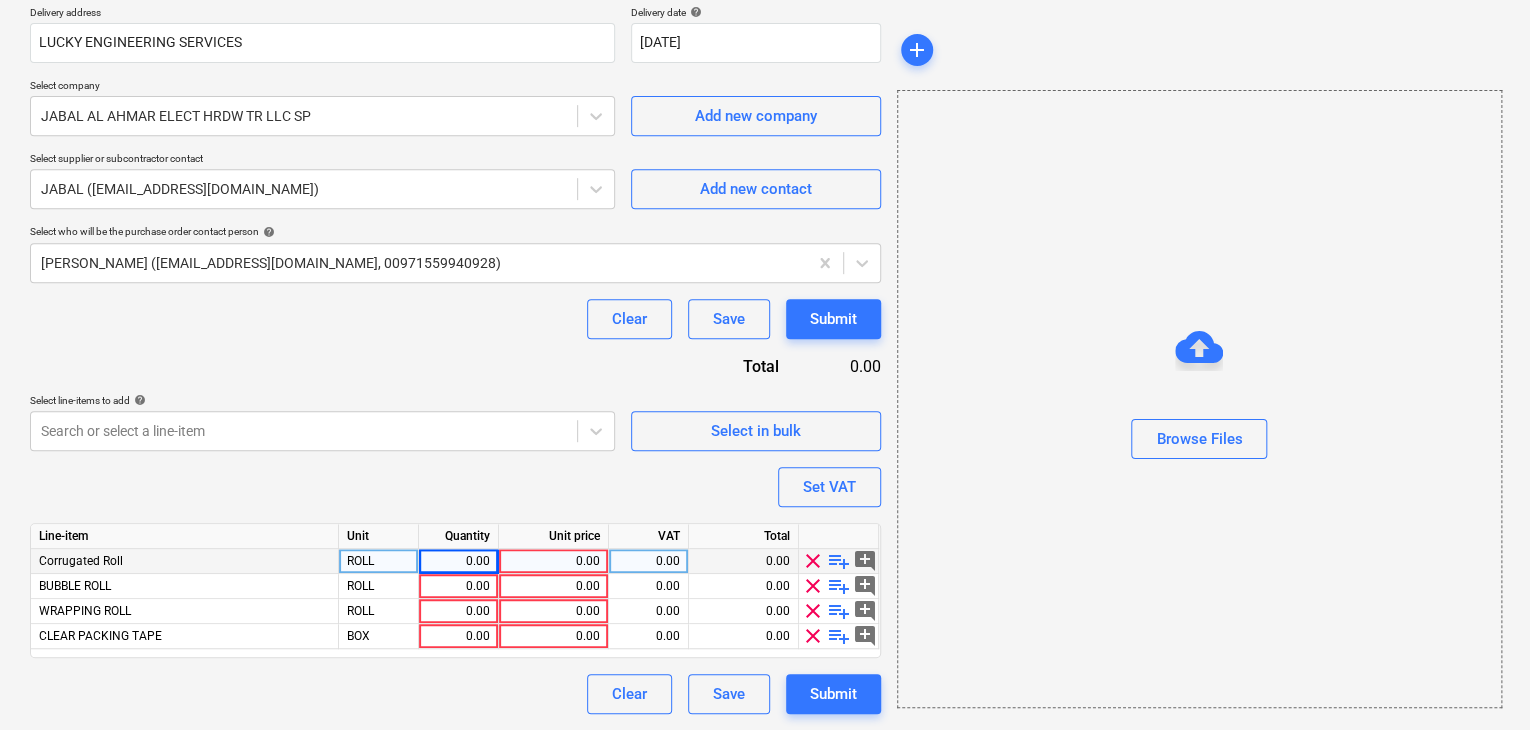 click on "0.00" at bounding box center (458, 561) 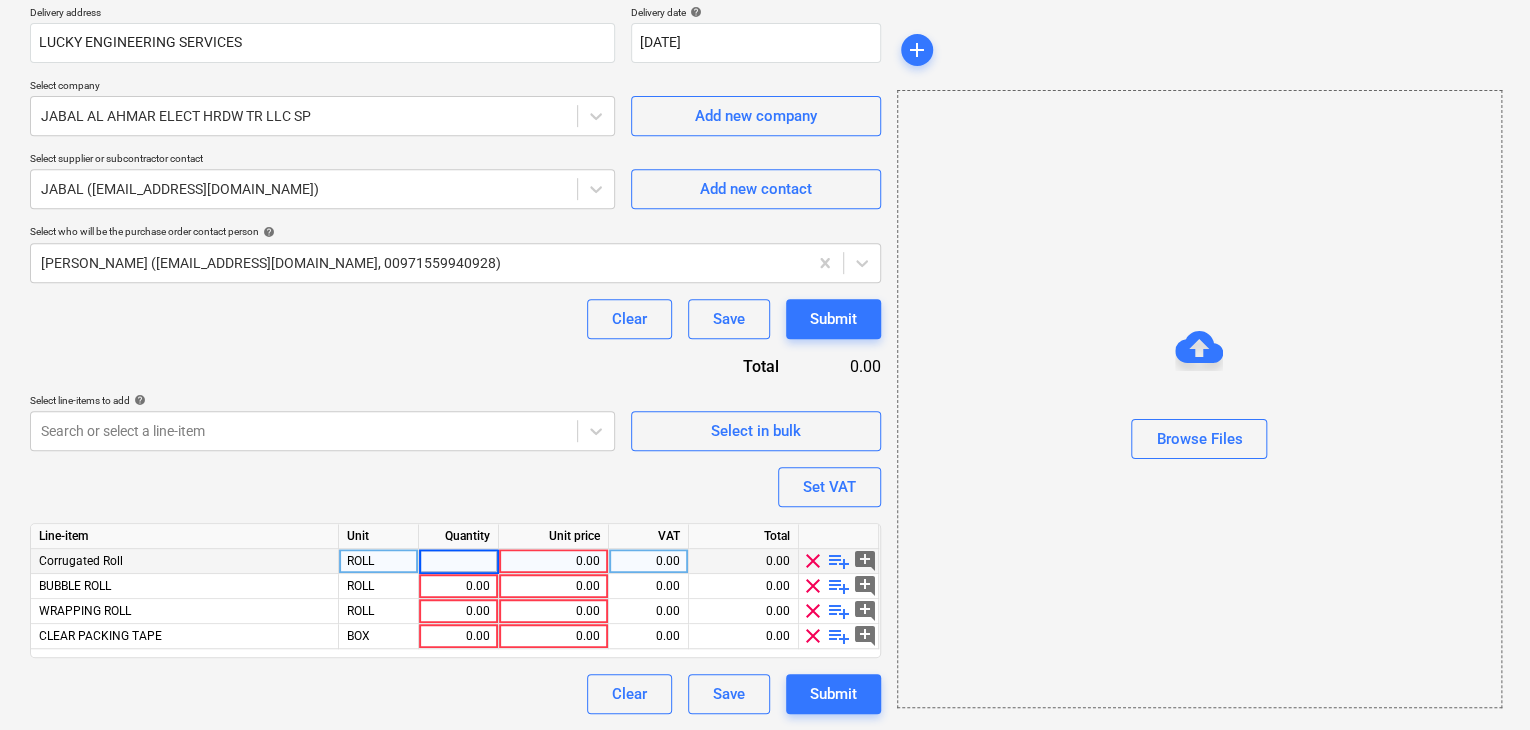 type on "6" 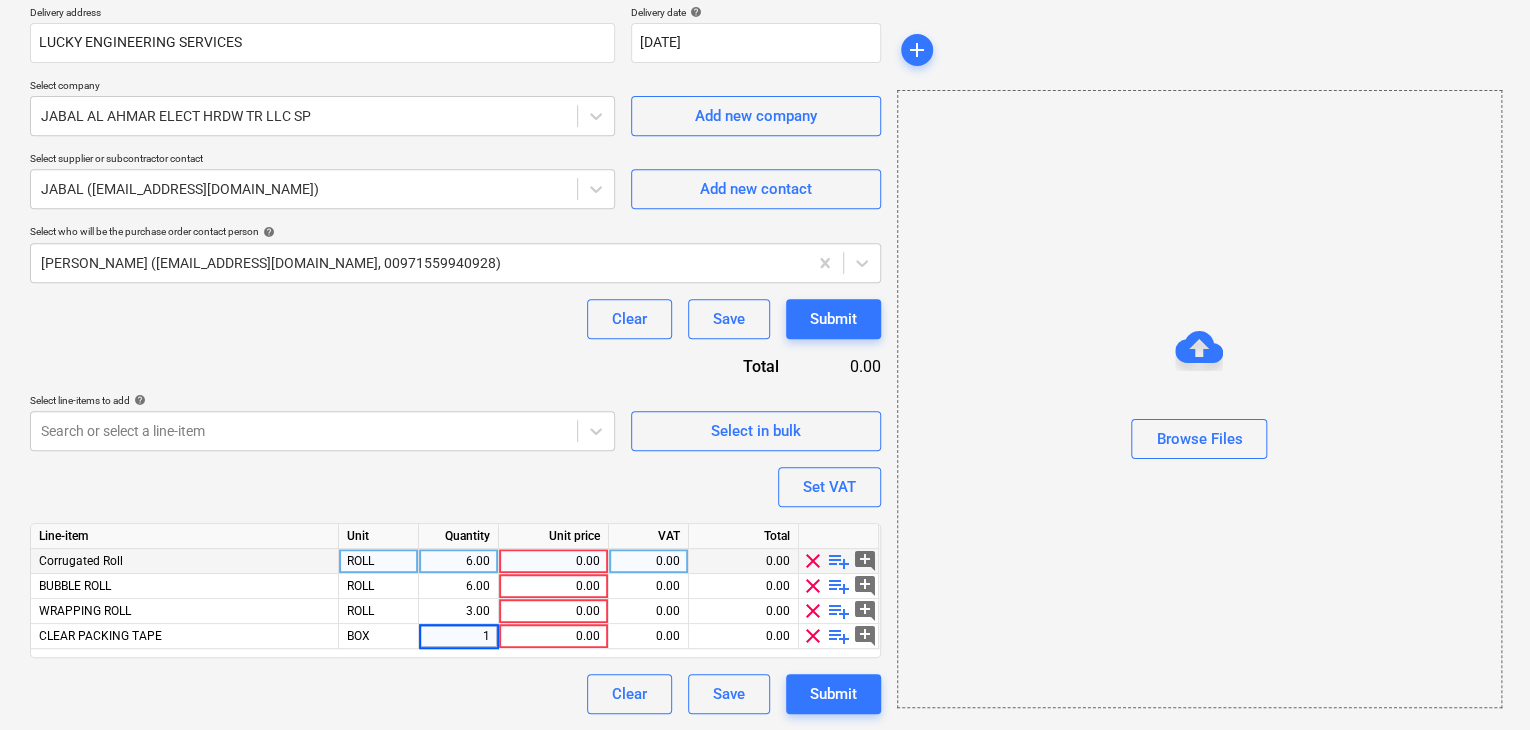 click on "Unit price" at bounding box center [554, 536] 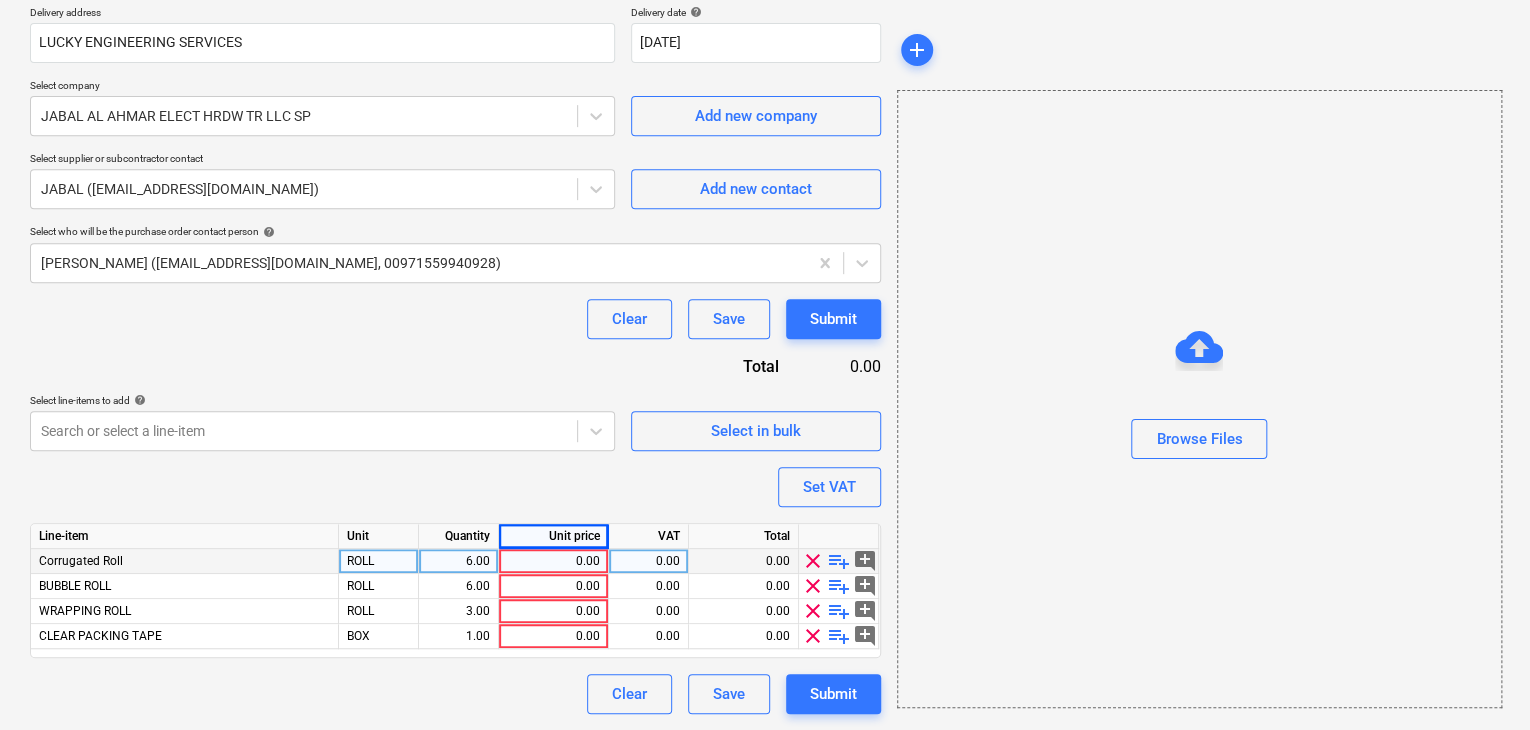 click on "0.00" at bounding box center (553, 561) 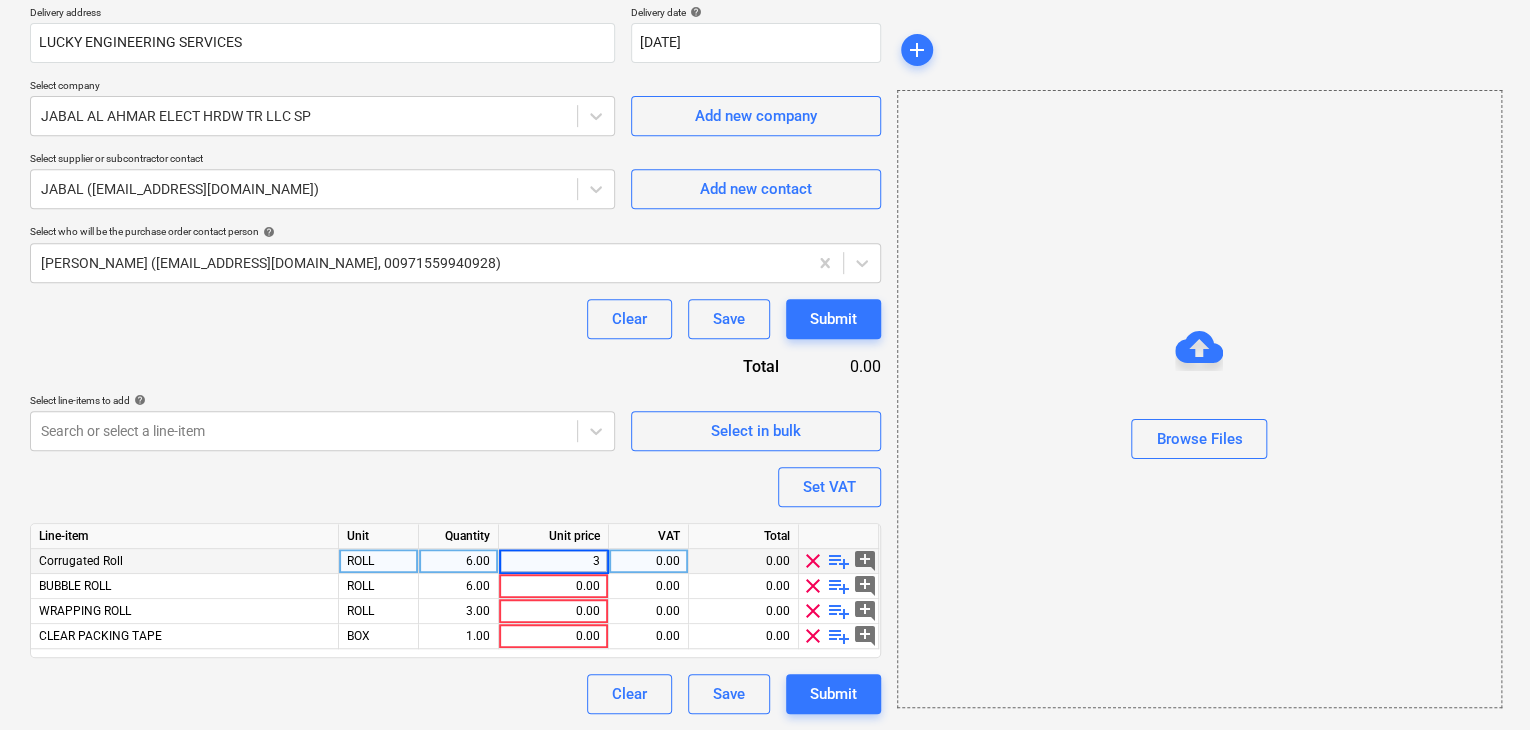 type on "30" 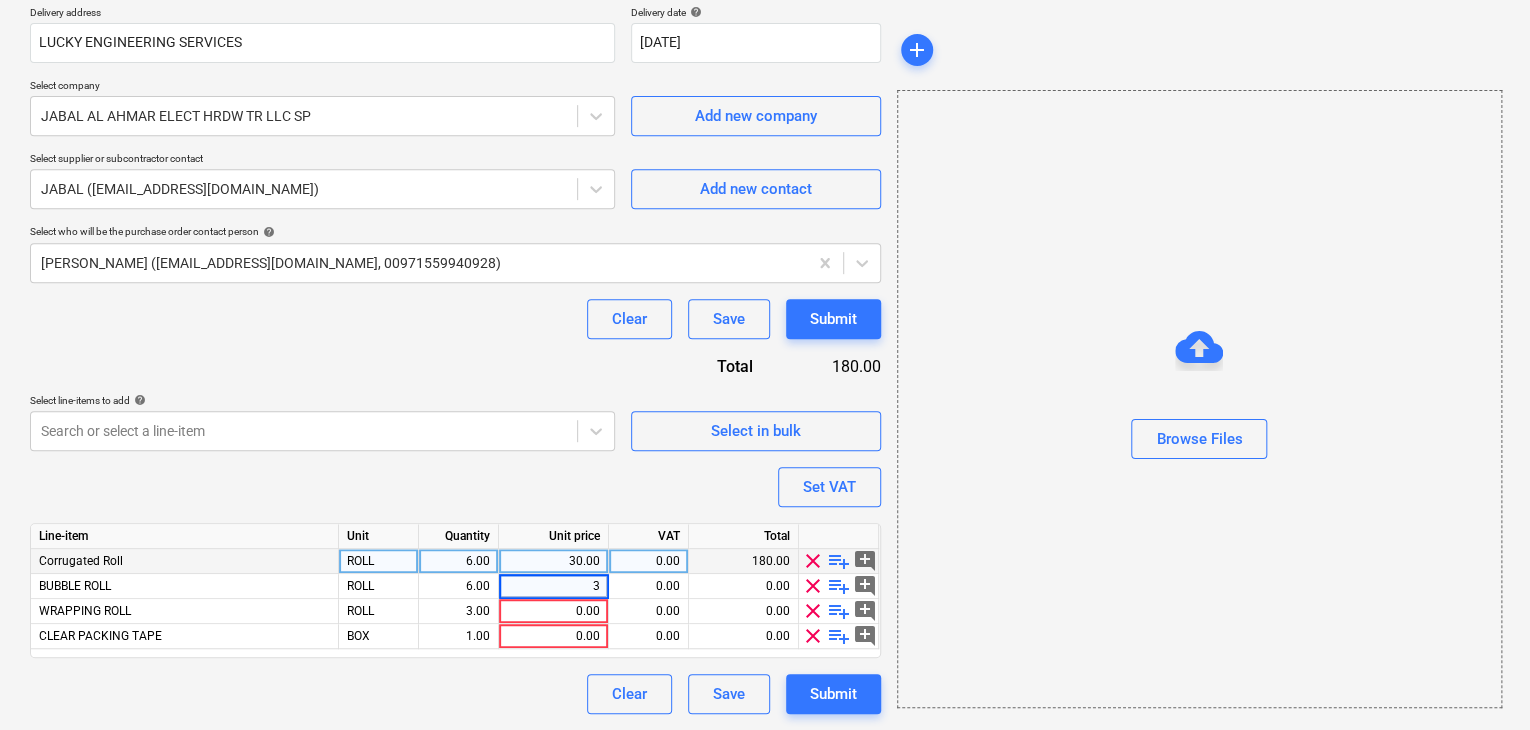 type on "36" 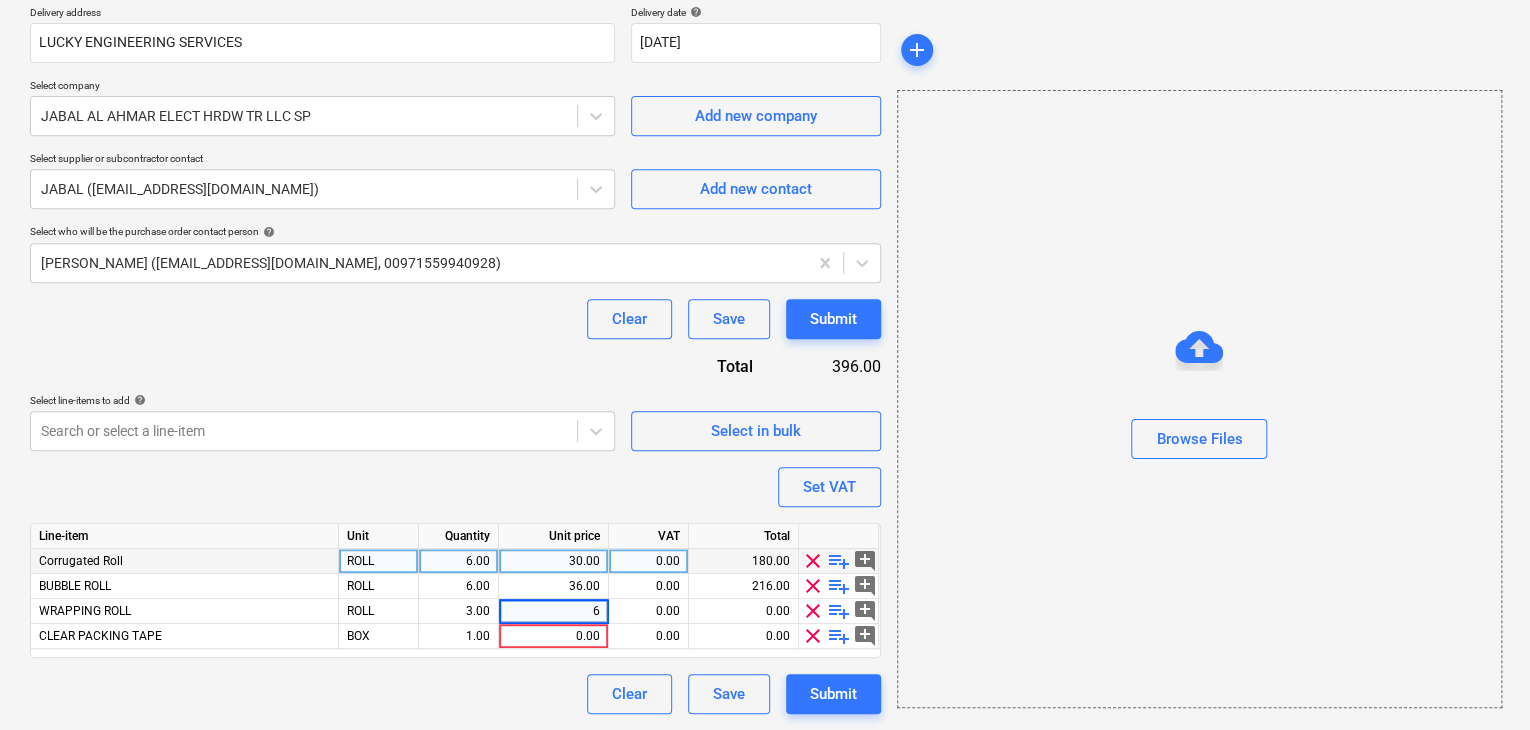 type on "60" 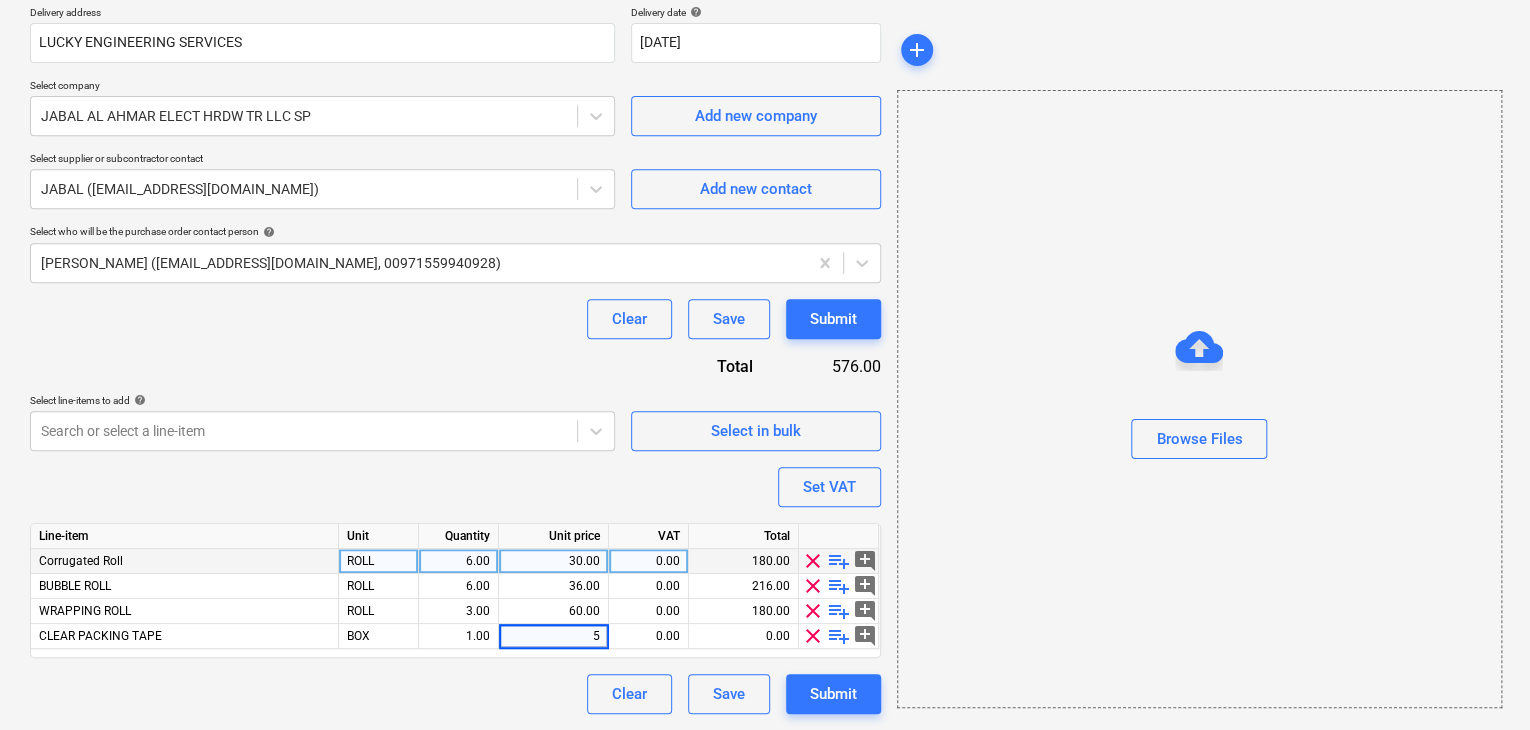 type on "55" 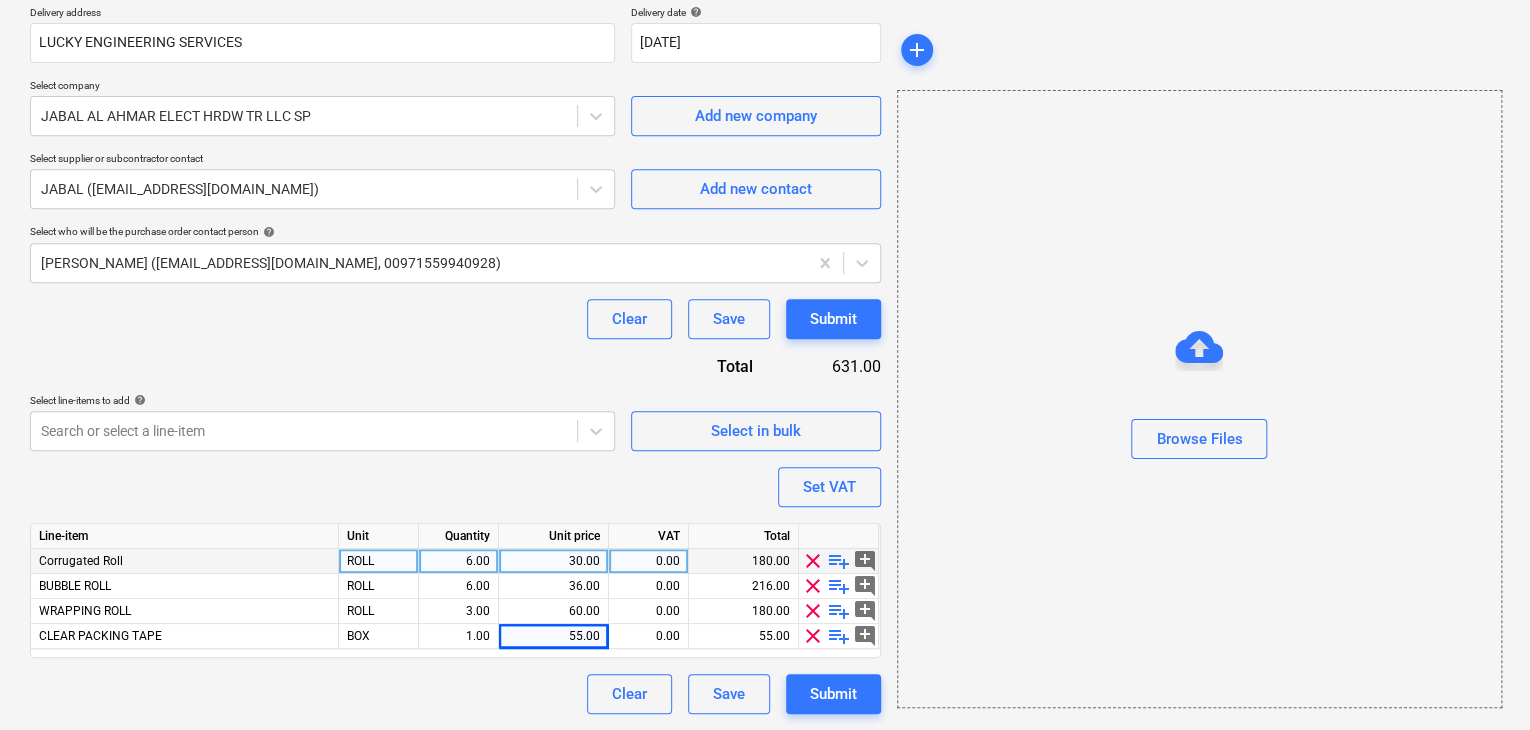 click on "Browse Files" at bounding box center [1199, 399] 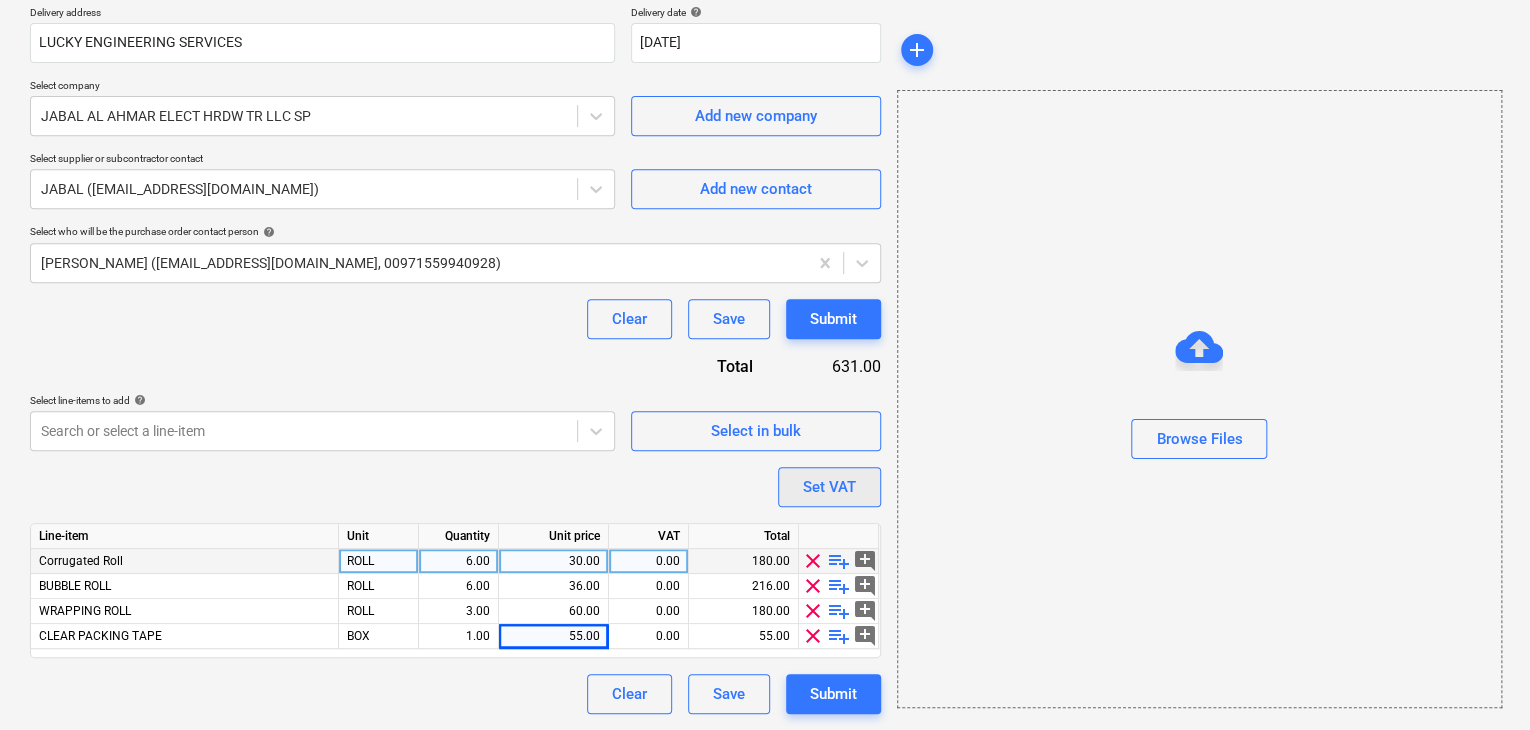click on "Set VAT" at bounding box center [829, 487] 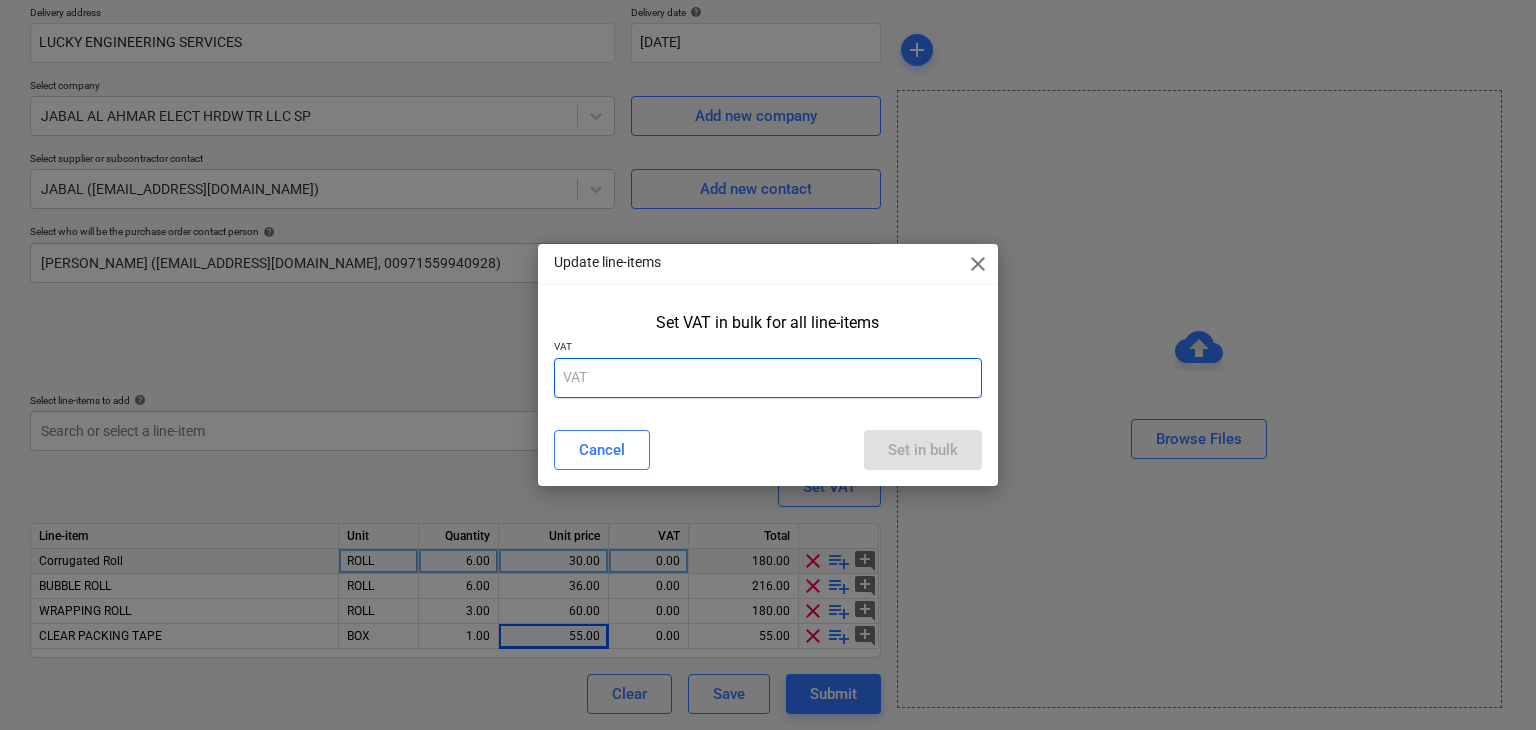 click at bounding box center [768, 378] 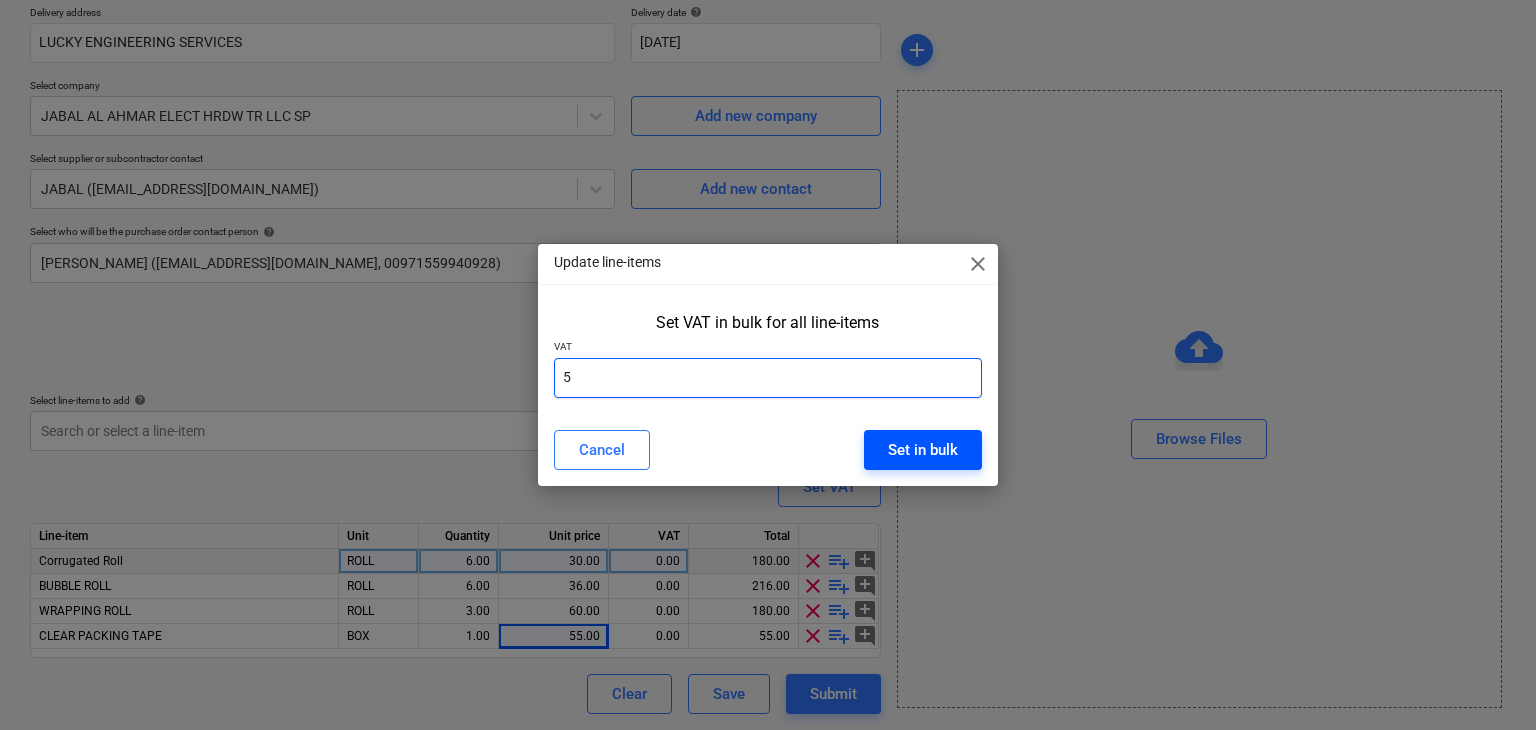 type on "5" 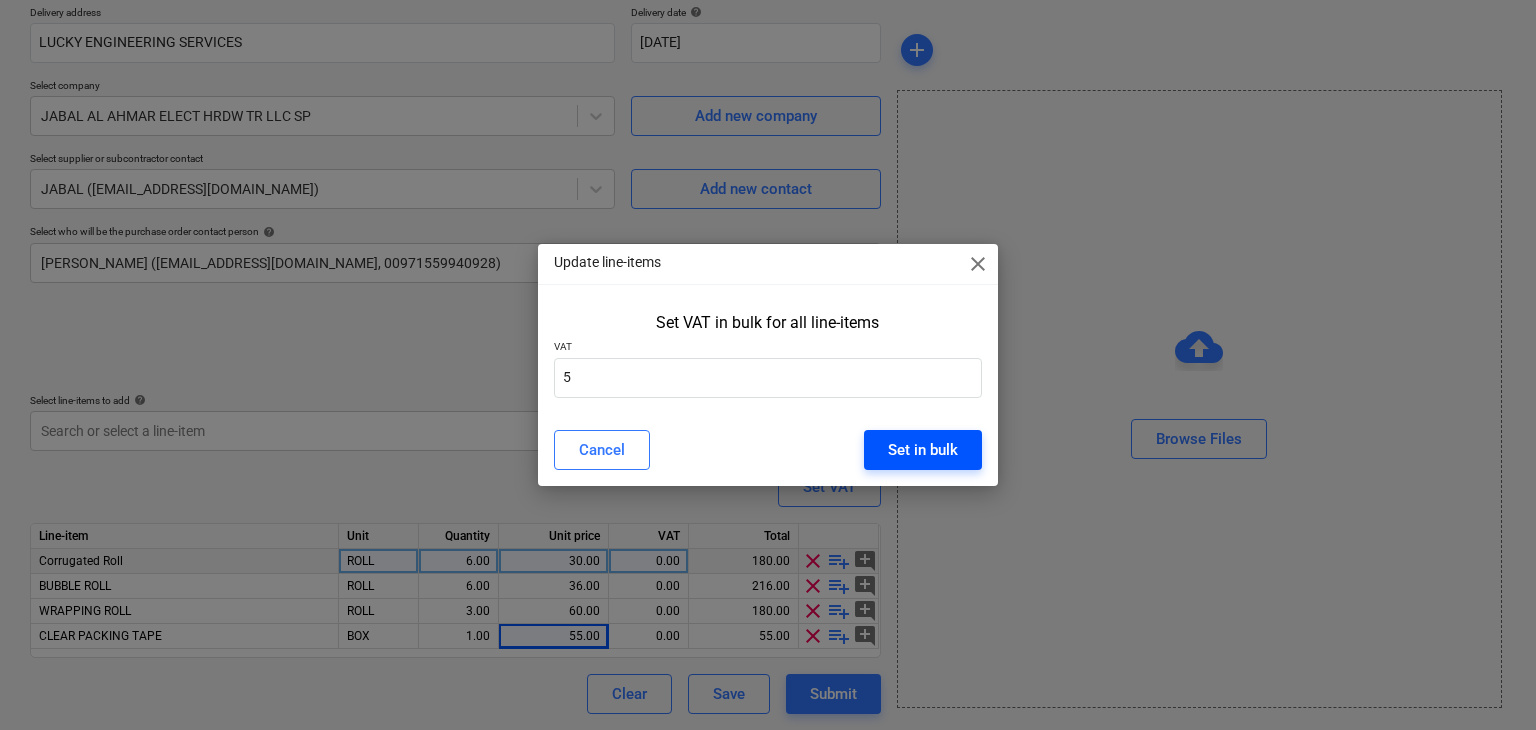click on "Set in bulk" at bounding box center [923, 450] 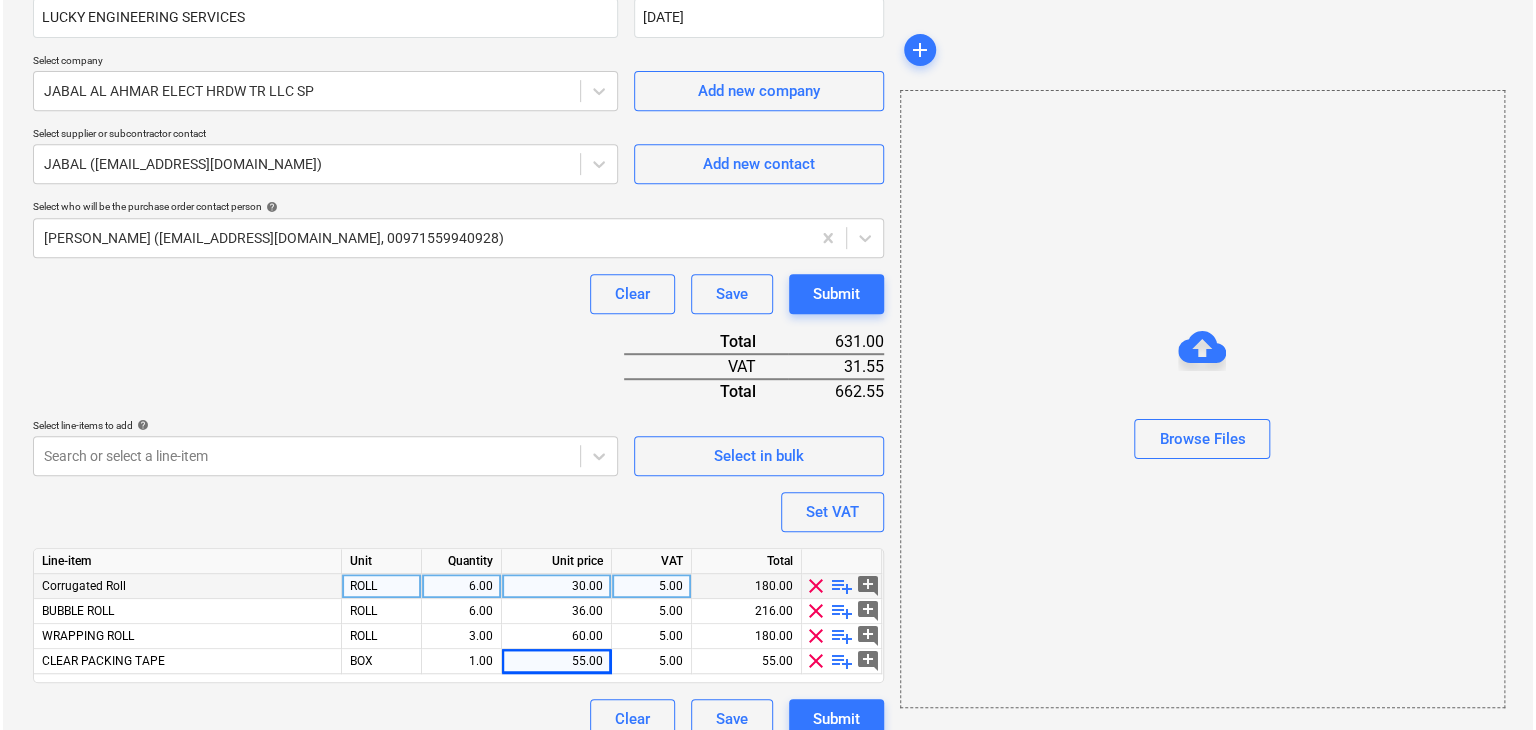 scroll, scrollTop: 417, scrollLeft: 0, axis: vertical 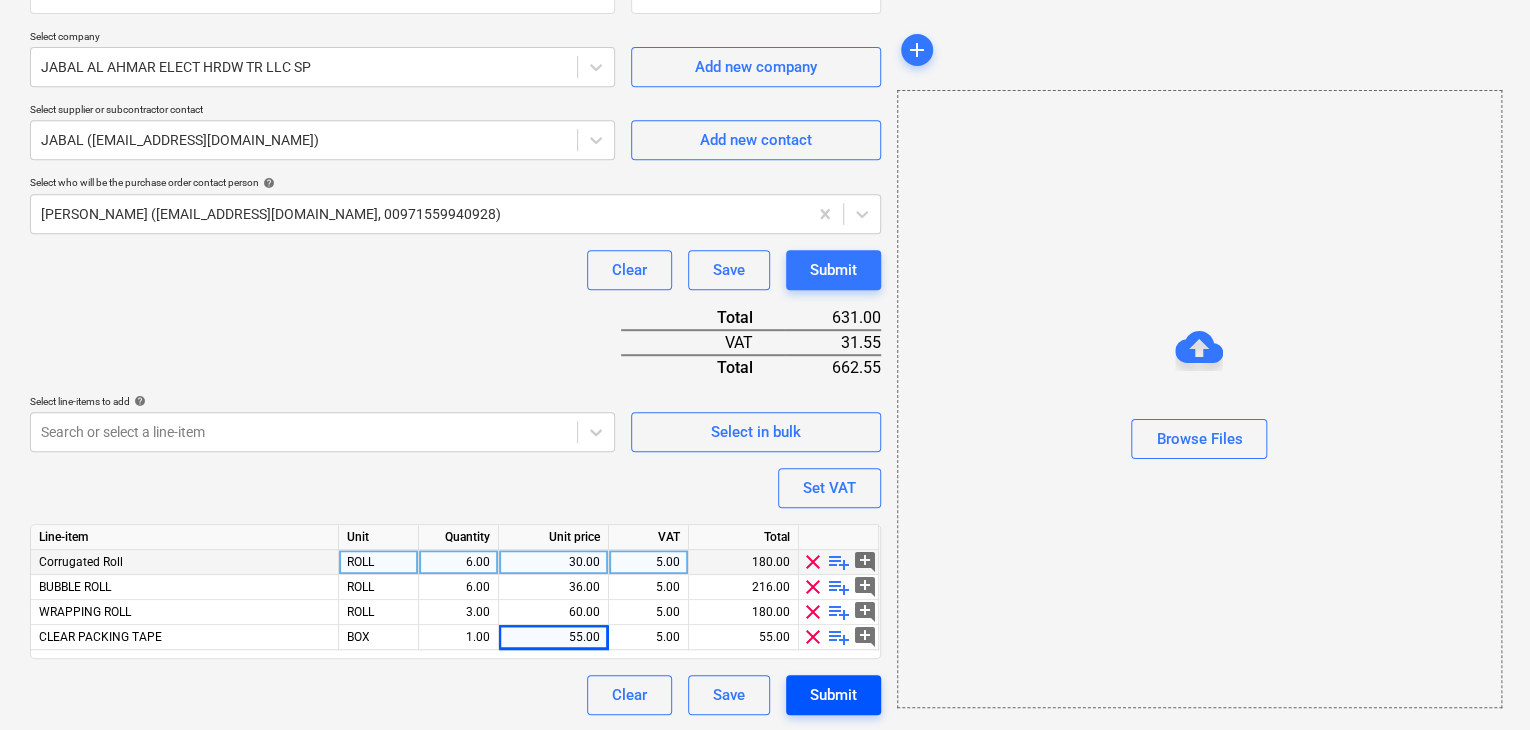 click on "Submit" at bounding box center (833, 695) 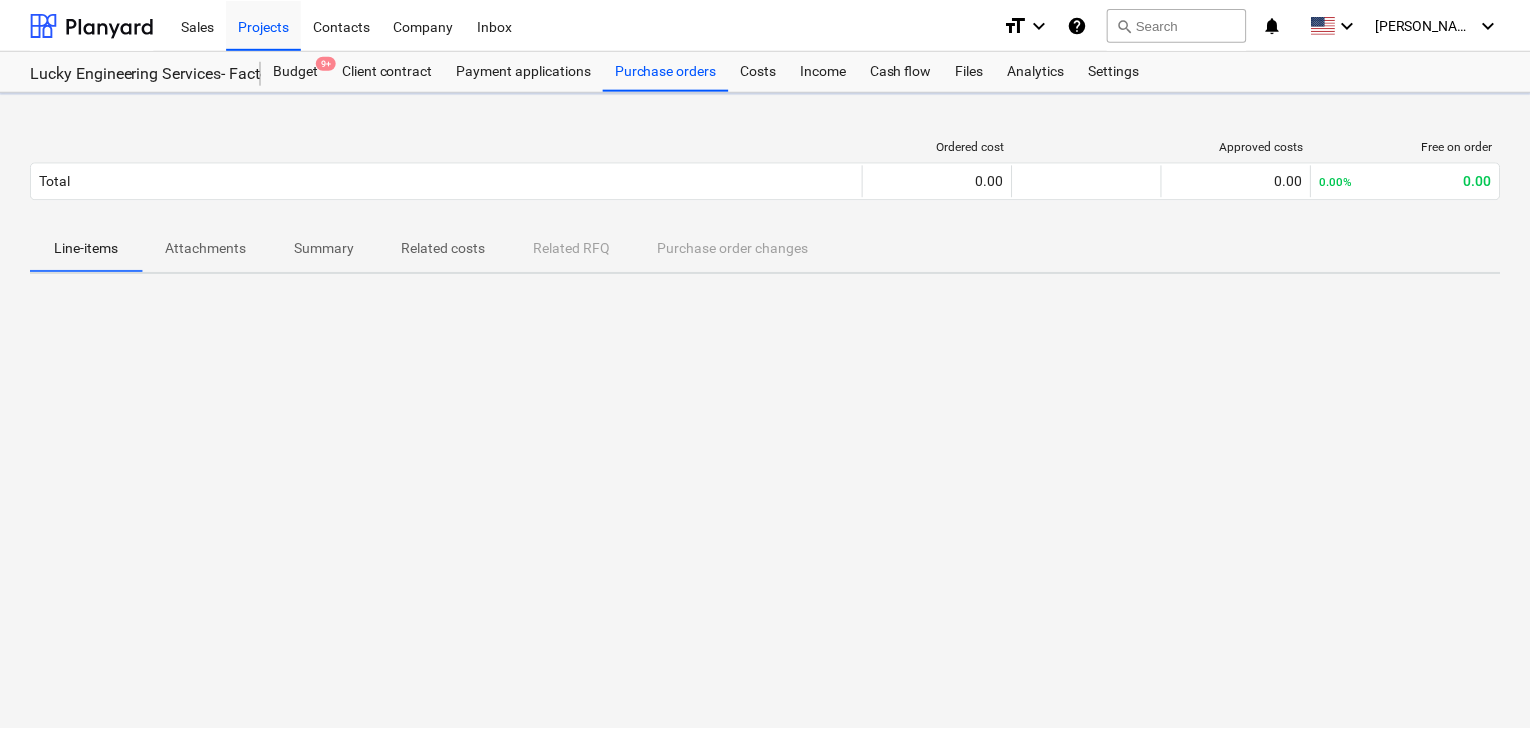 scroll, scrollTop: 0, scrollLeft: 0, axis: both 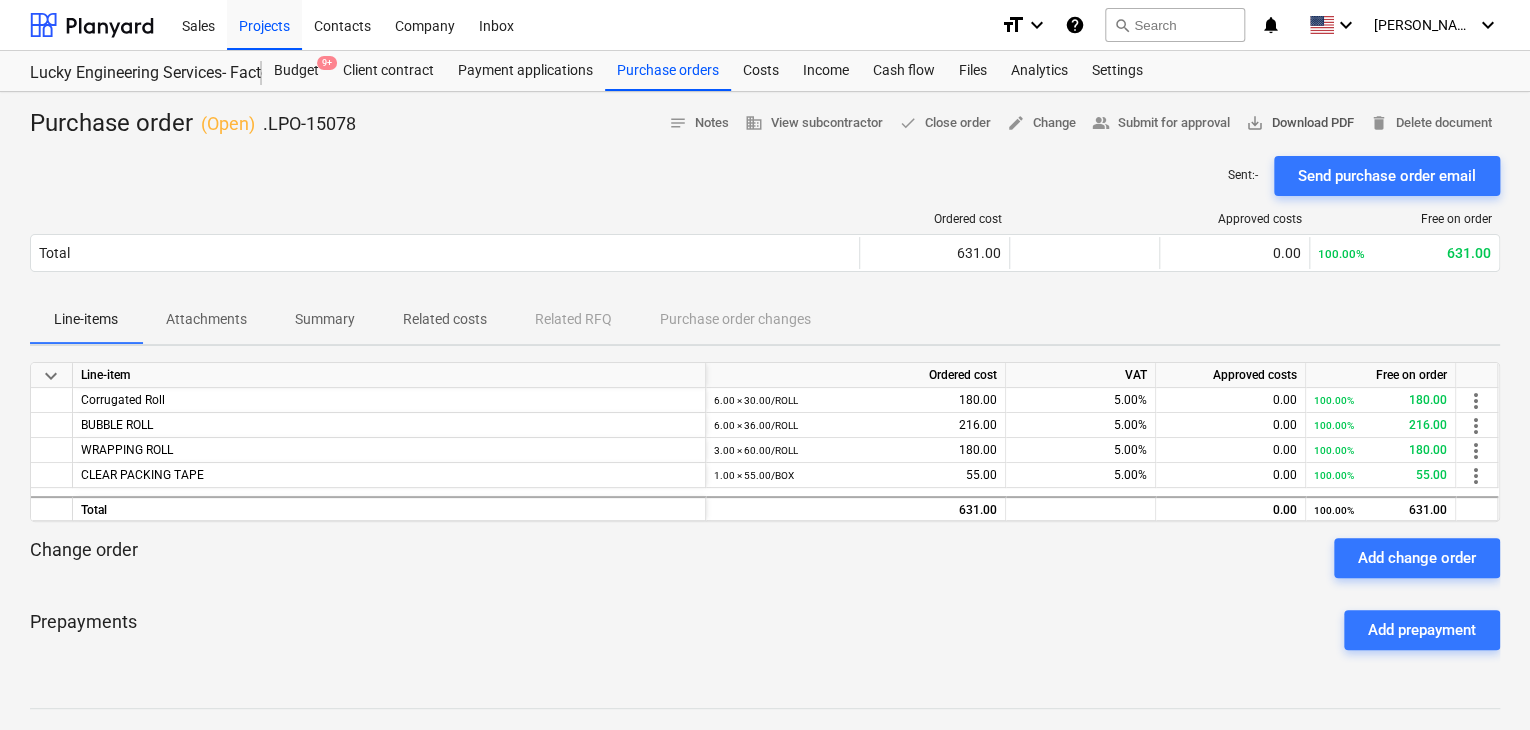 click on "save_alt Download PDF" at bounding box center [1300, 123] 